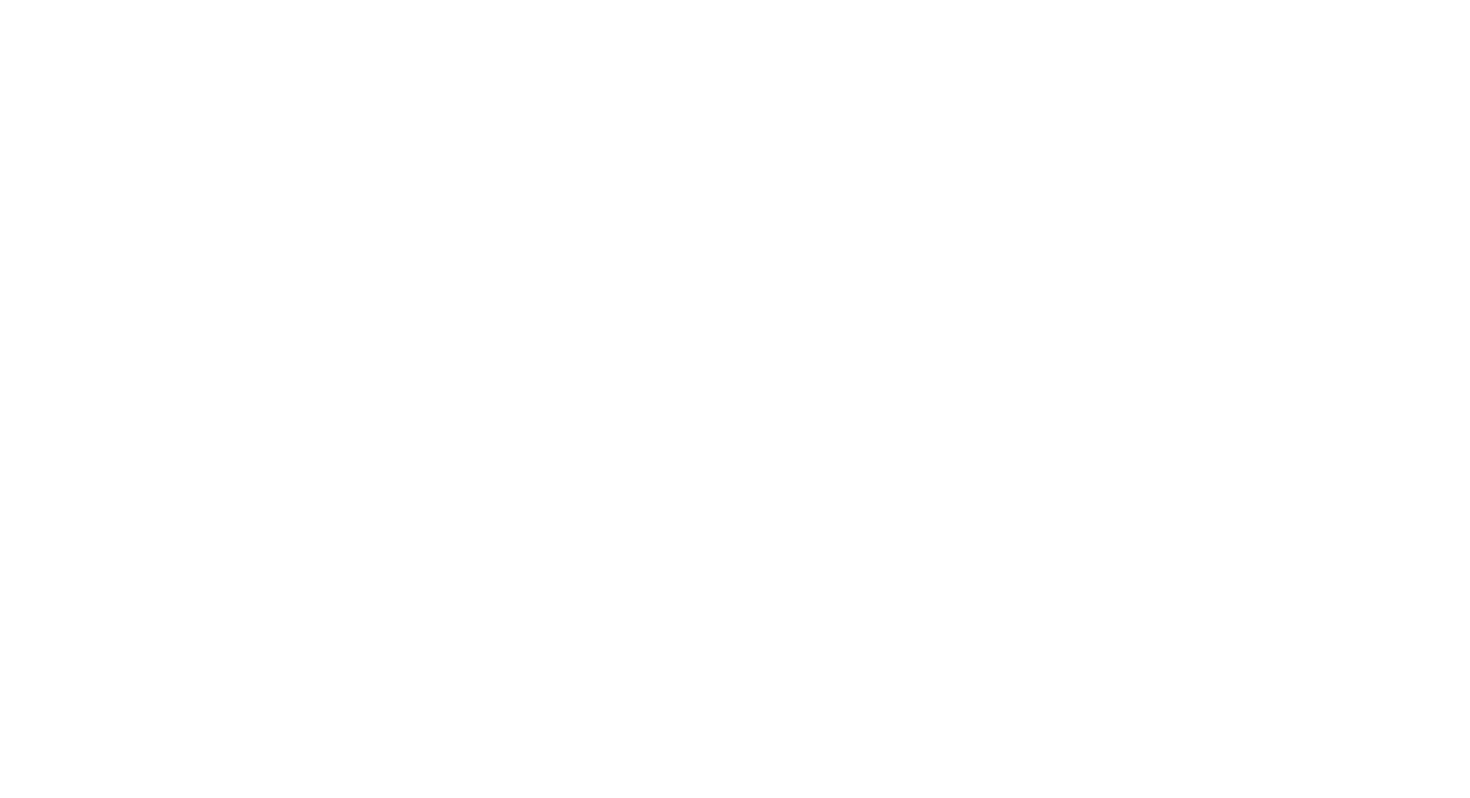 scroll, scrollTop: 0, scrollLeft: 0, axis: both 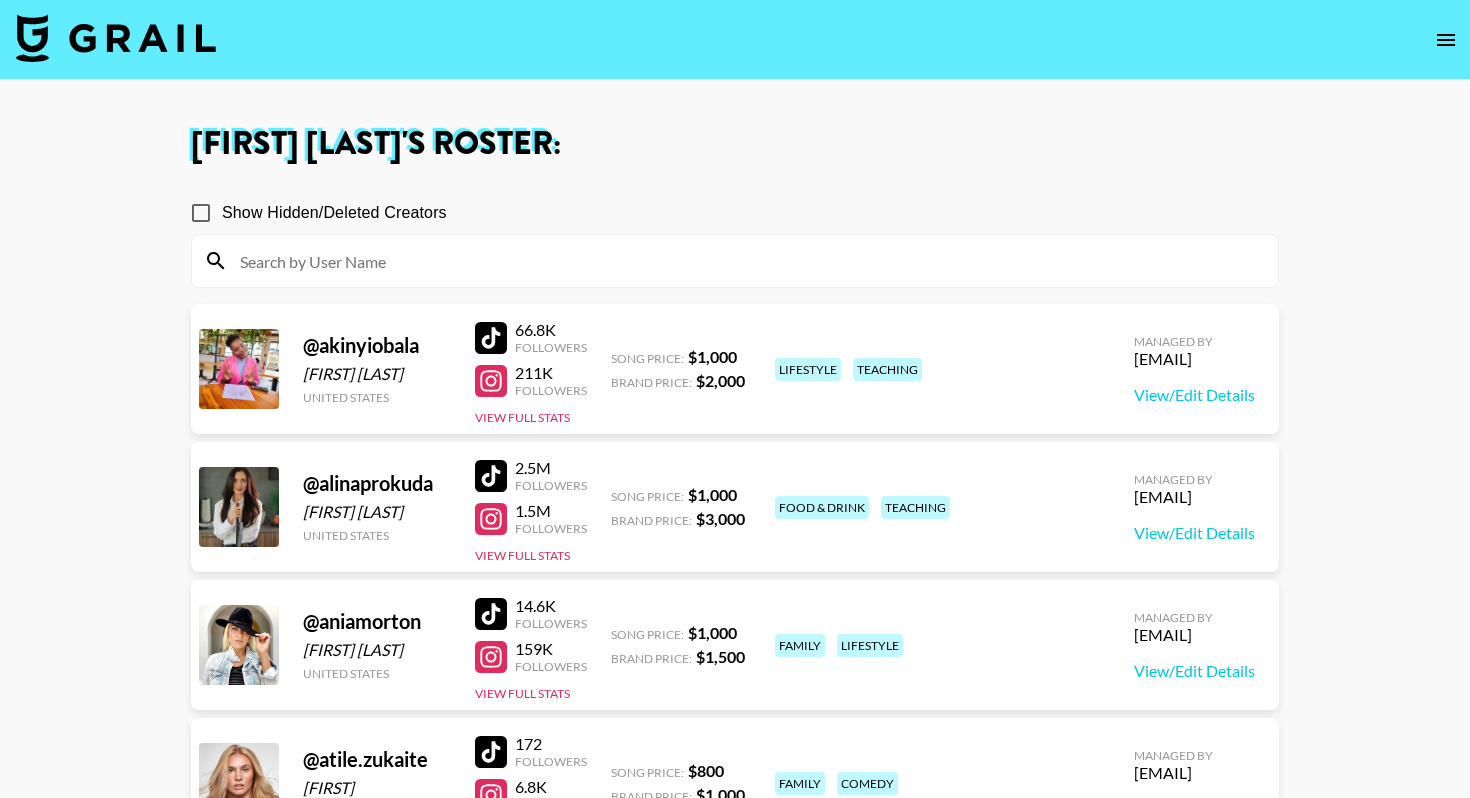 click at bounding box center [116, 38] 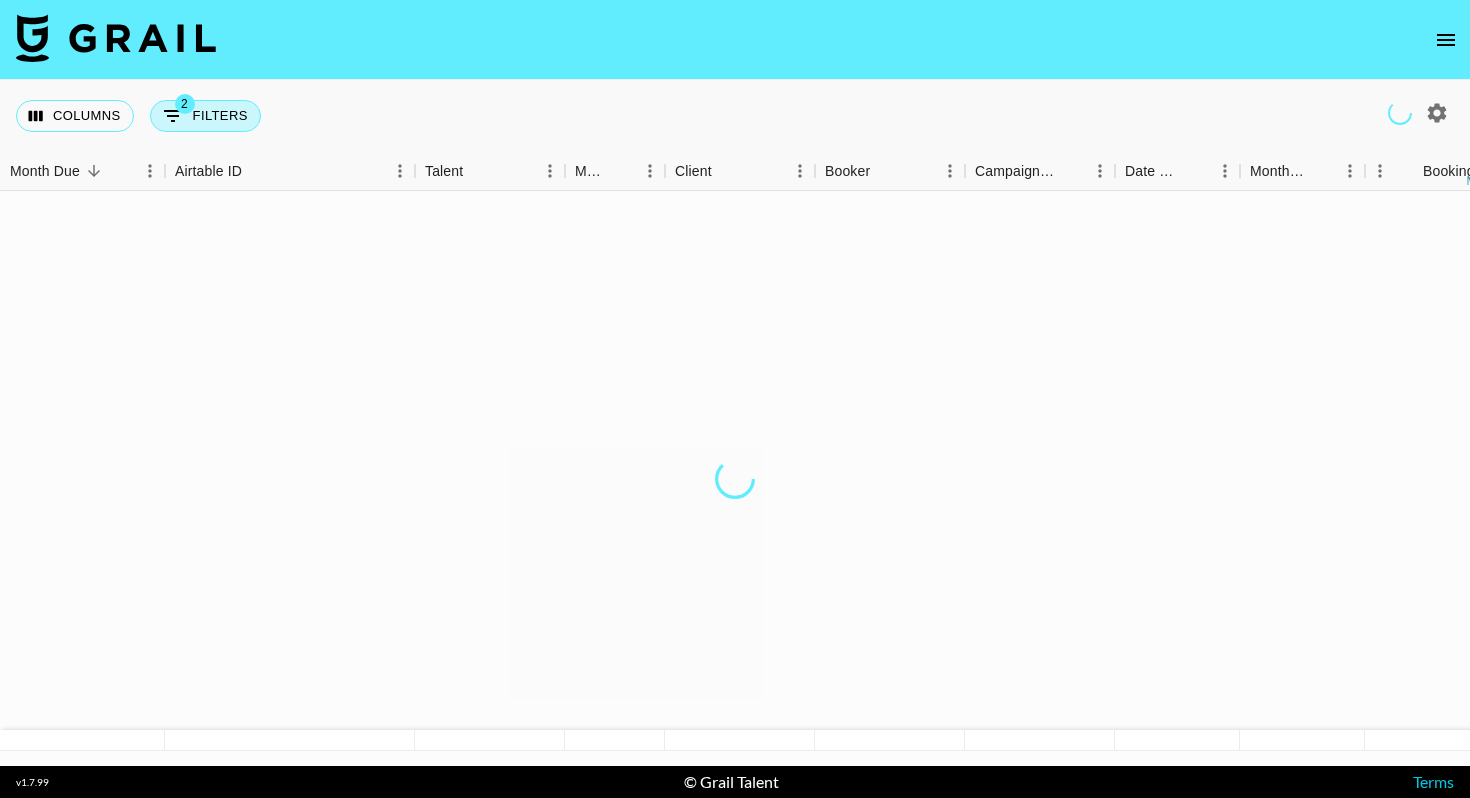 click on "2 Filters" at bounding box center (205, 116) 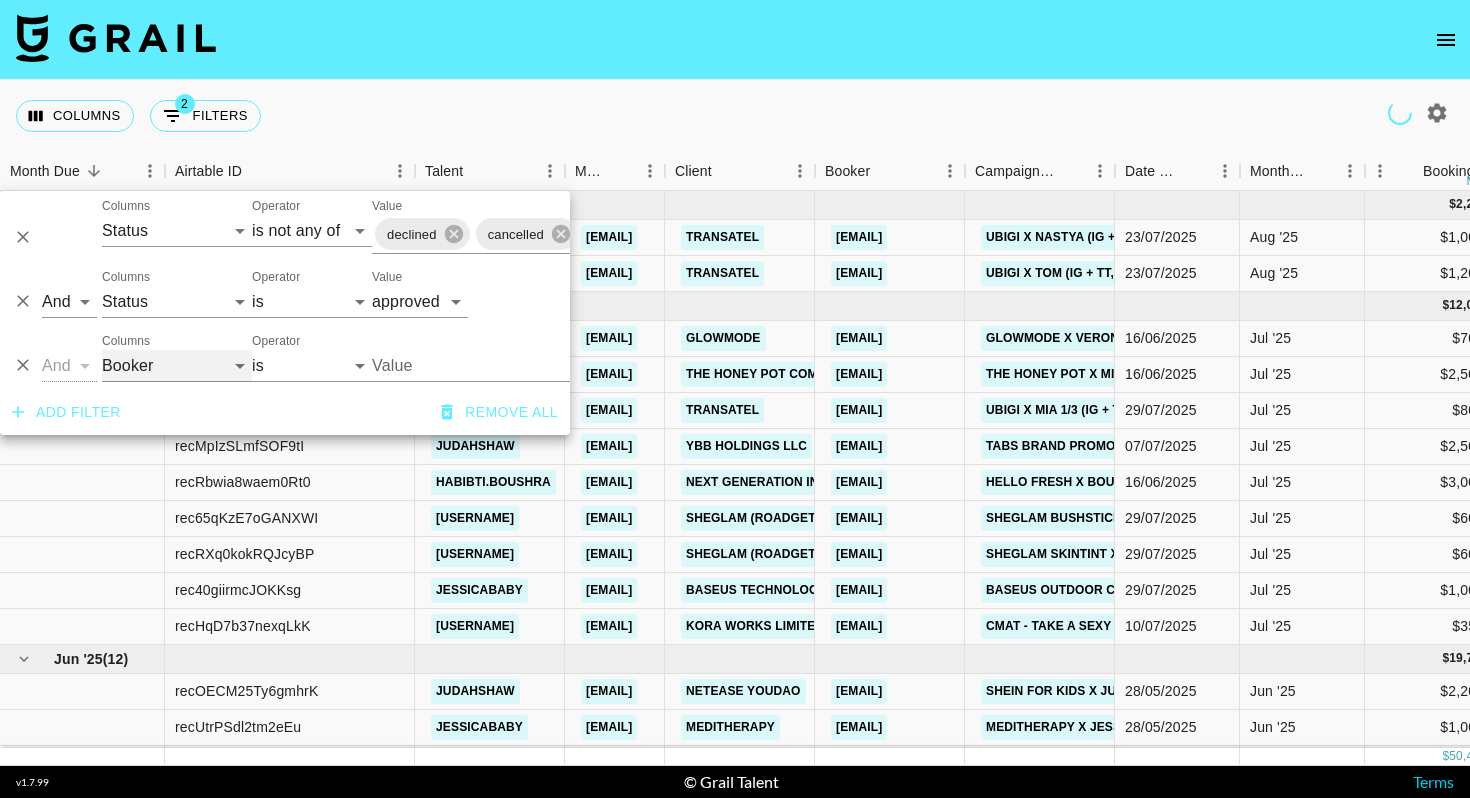 click on "Grail Platform ID Airtable ID Talent Manager Client Booker Campaign (Type) Date Created Created by Grail Team Month Due Currency Booking Price Creator Commmission Override External Commission Expenses: Remove Commission? Commission Status Video Link Boost Code Special Booking Type PO Number Invoice Notes Uniport Contact Email Contract File Payment Sent Payment Sent Date Invoice Link" at bounding box center [177, 366] 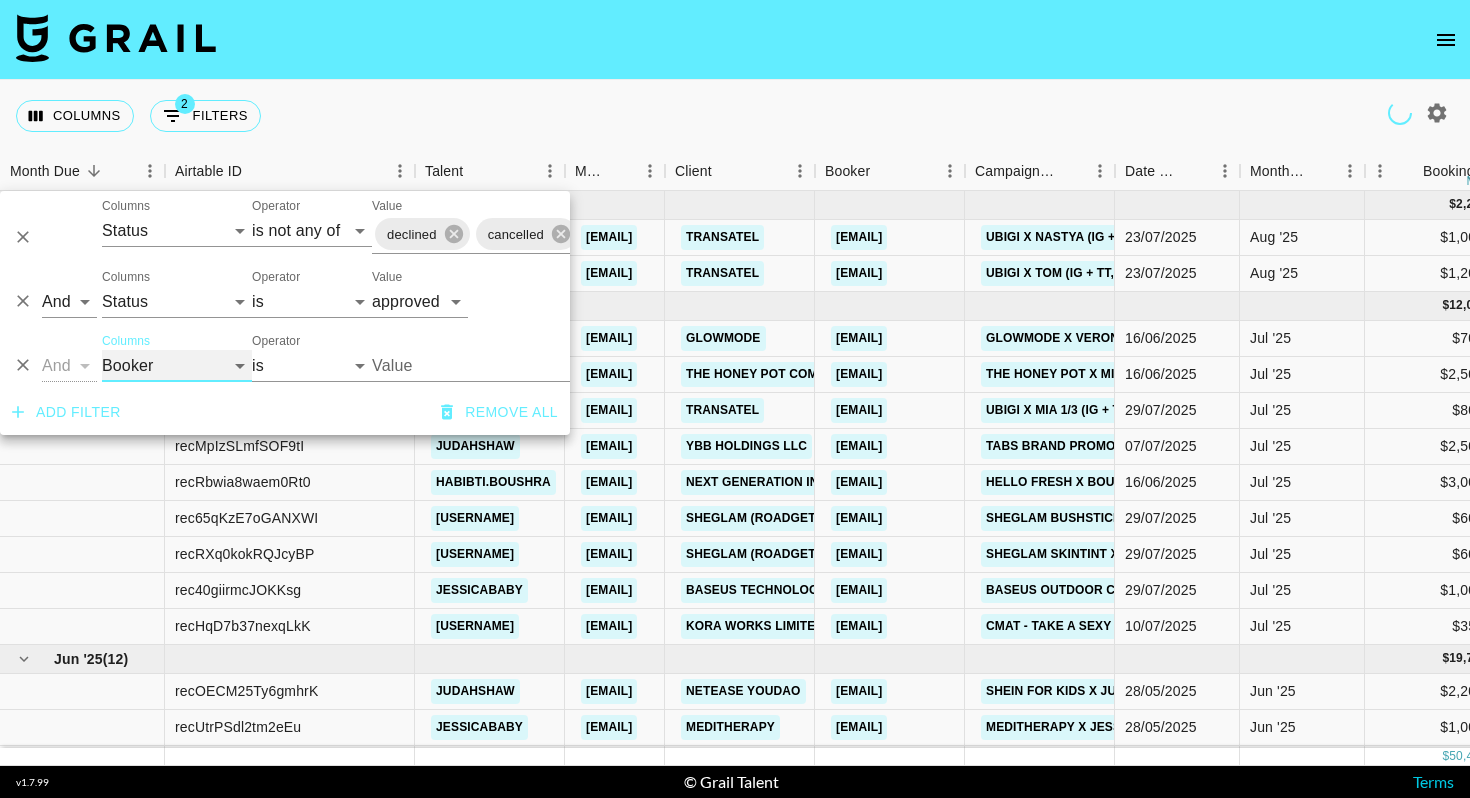 select on "talentName" 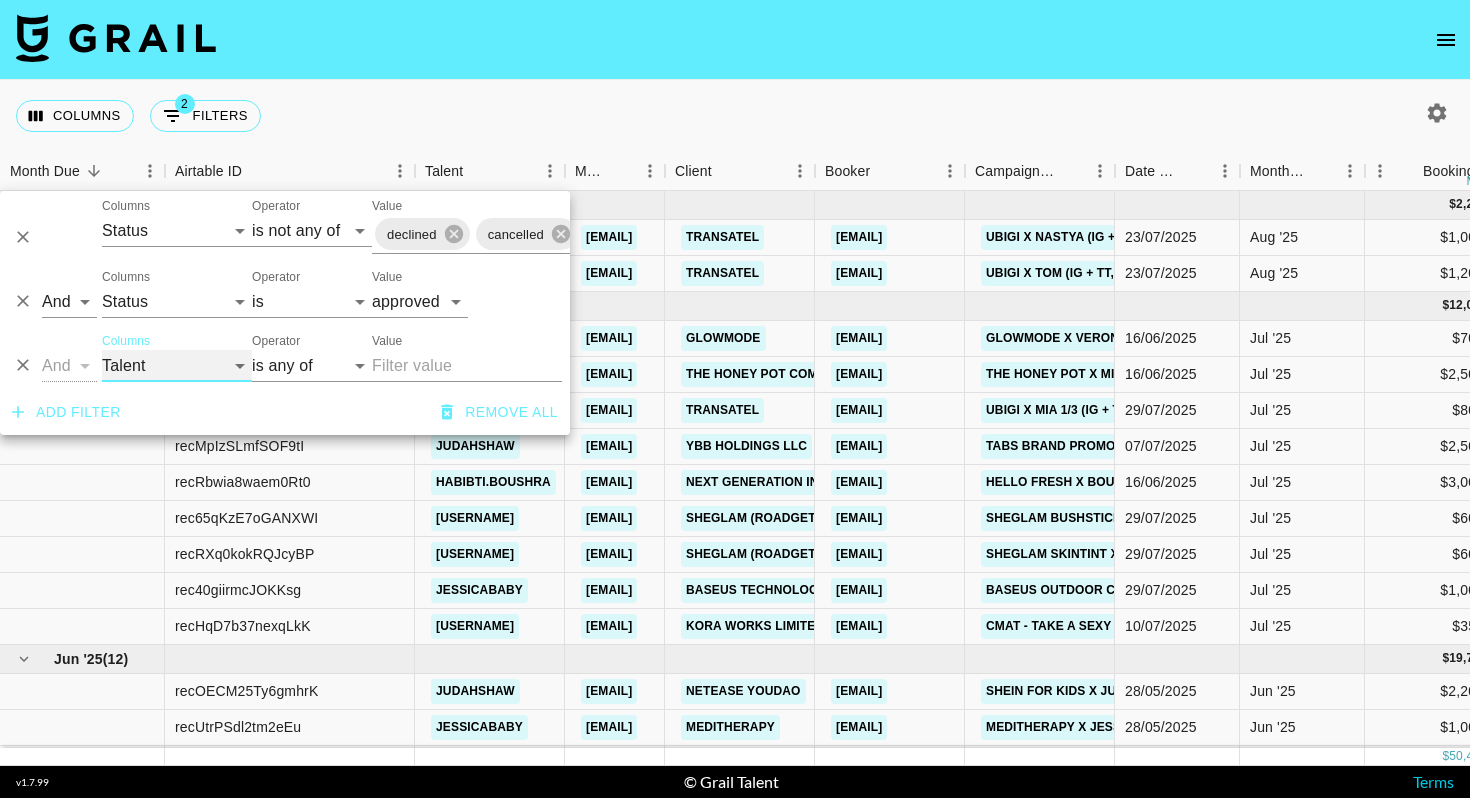 select on "contains" 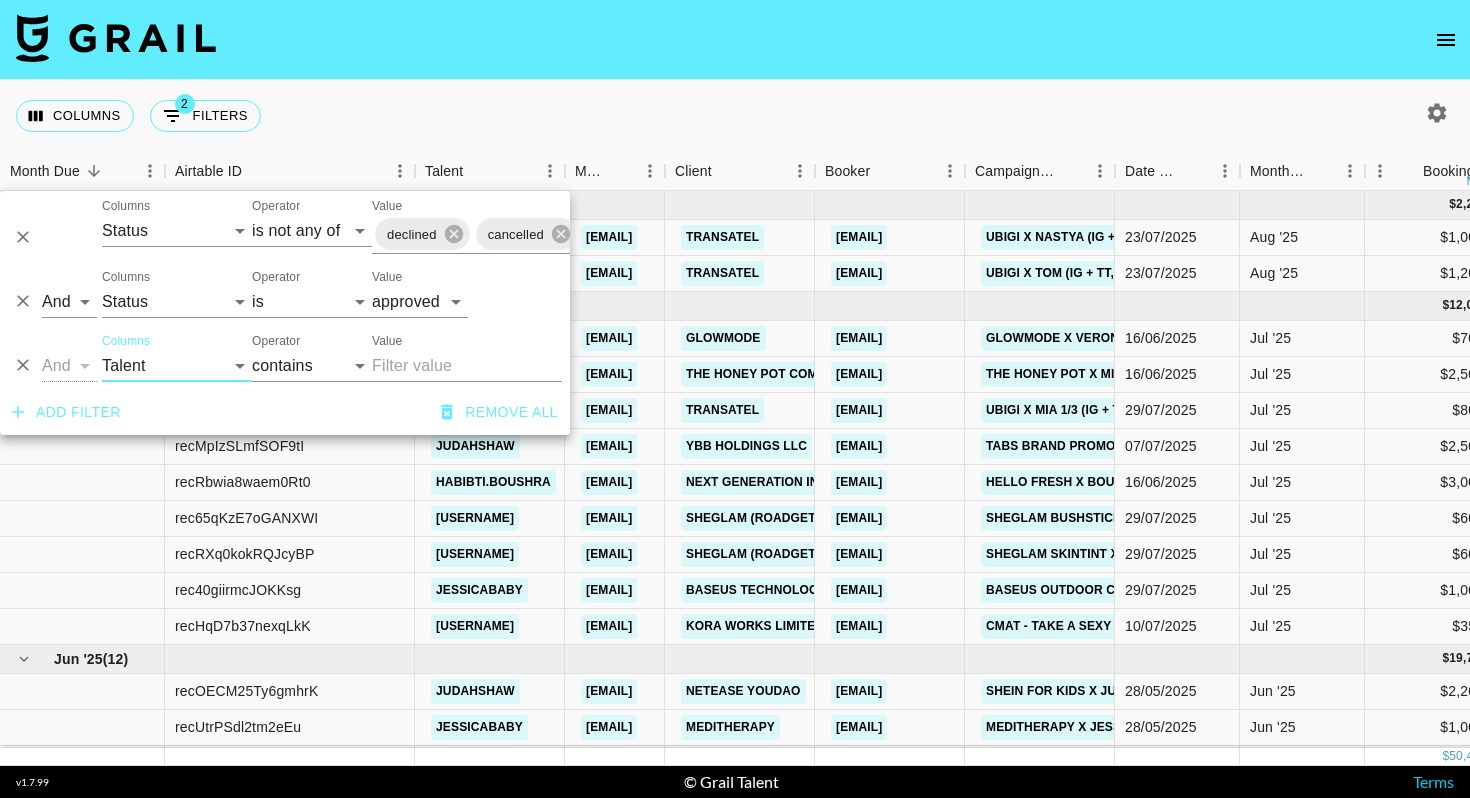 click on "Value" at bounding box center (467, 366) 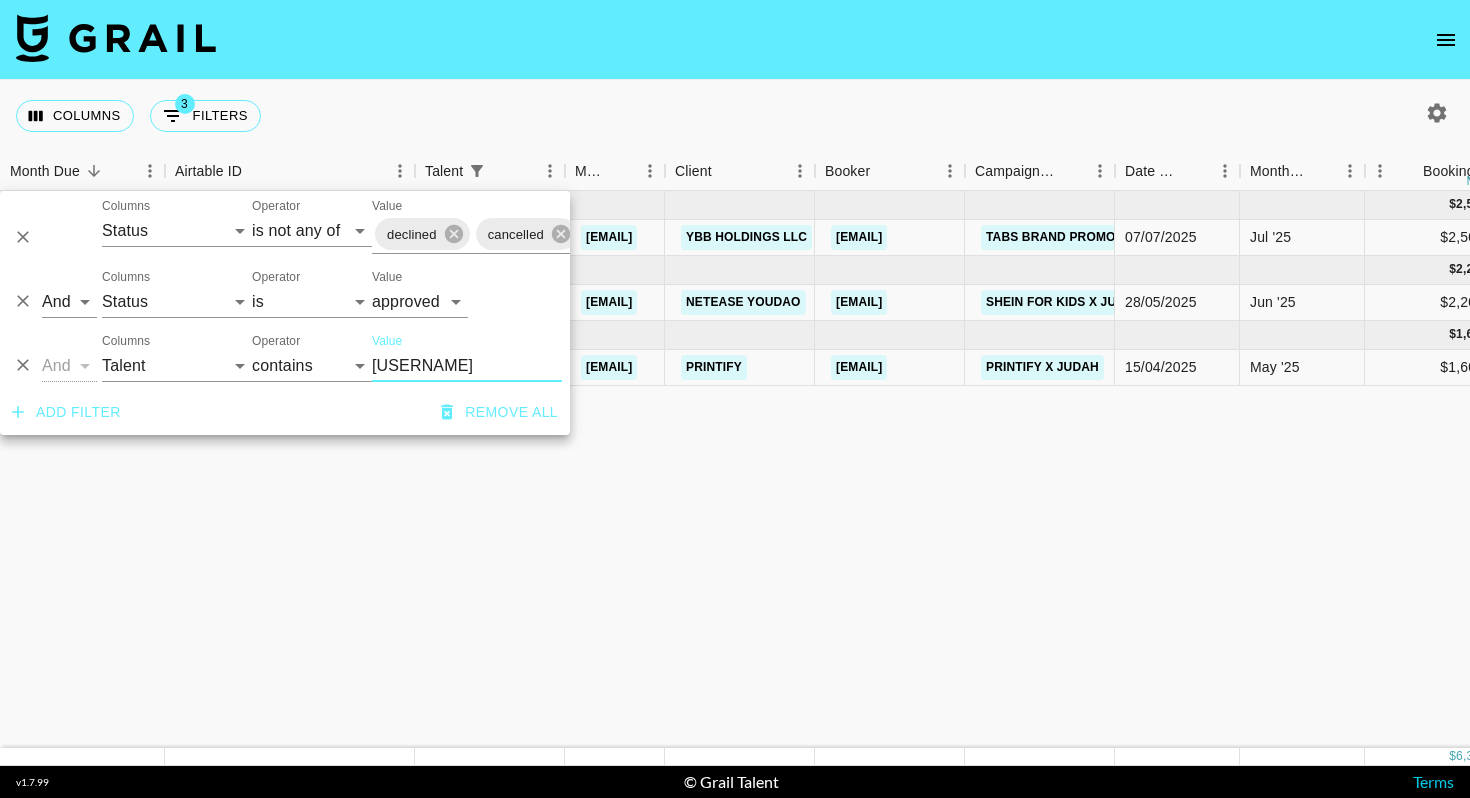 type on "[USERNAME]" 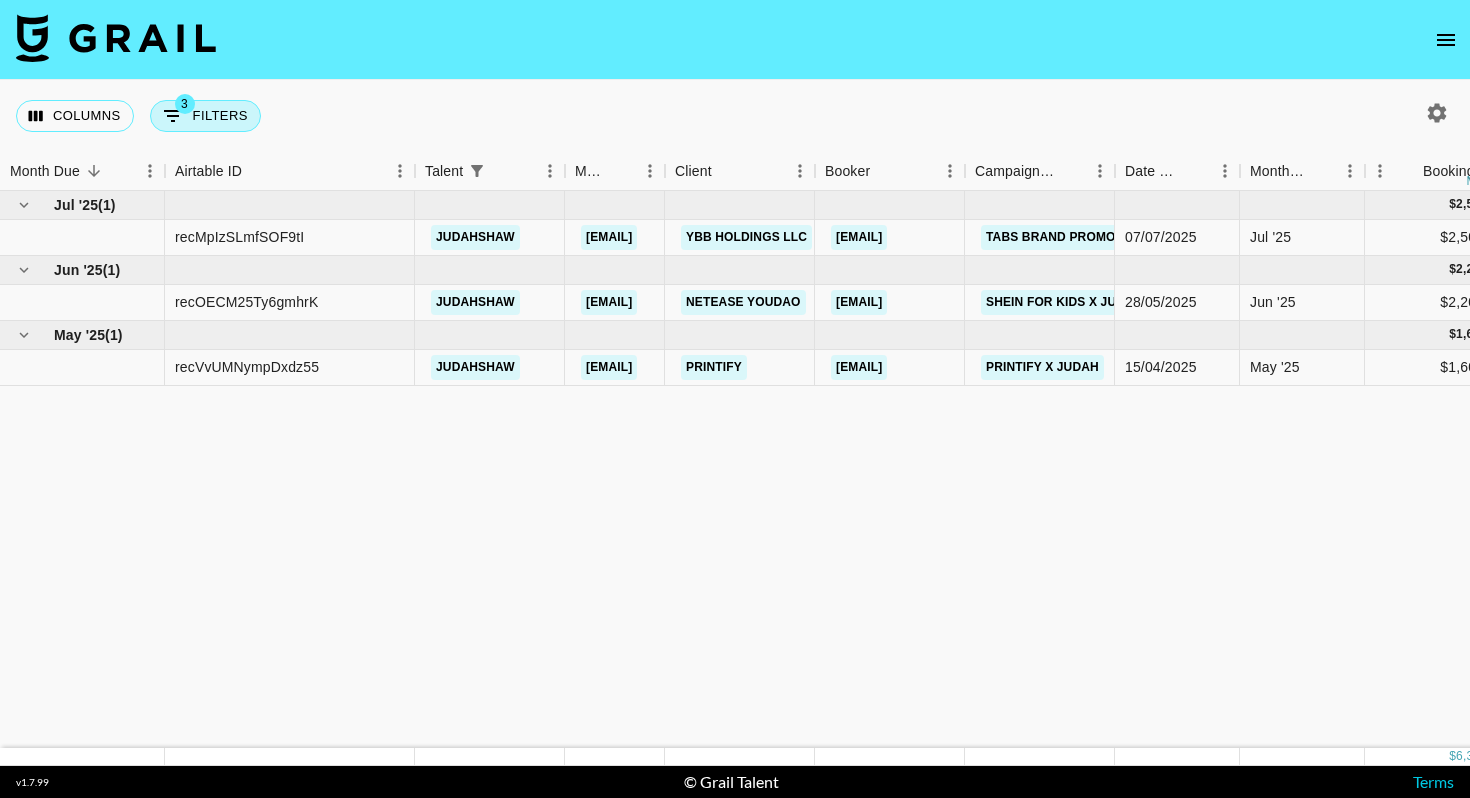 click on "3 Filters" at bounding box center (205, 116) 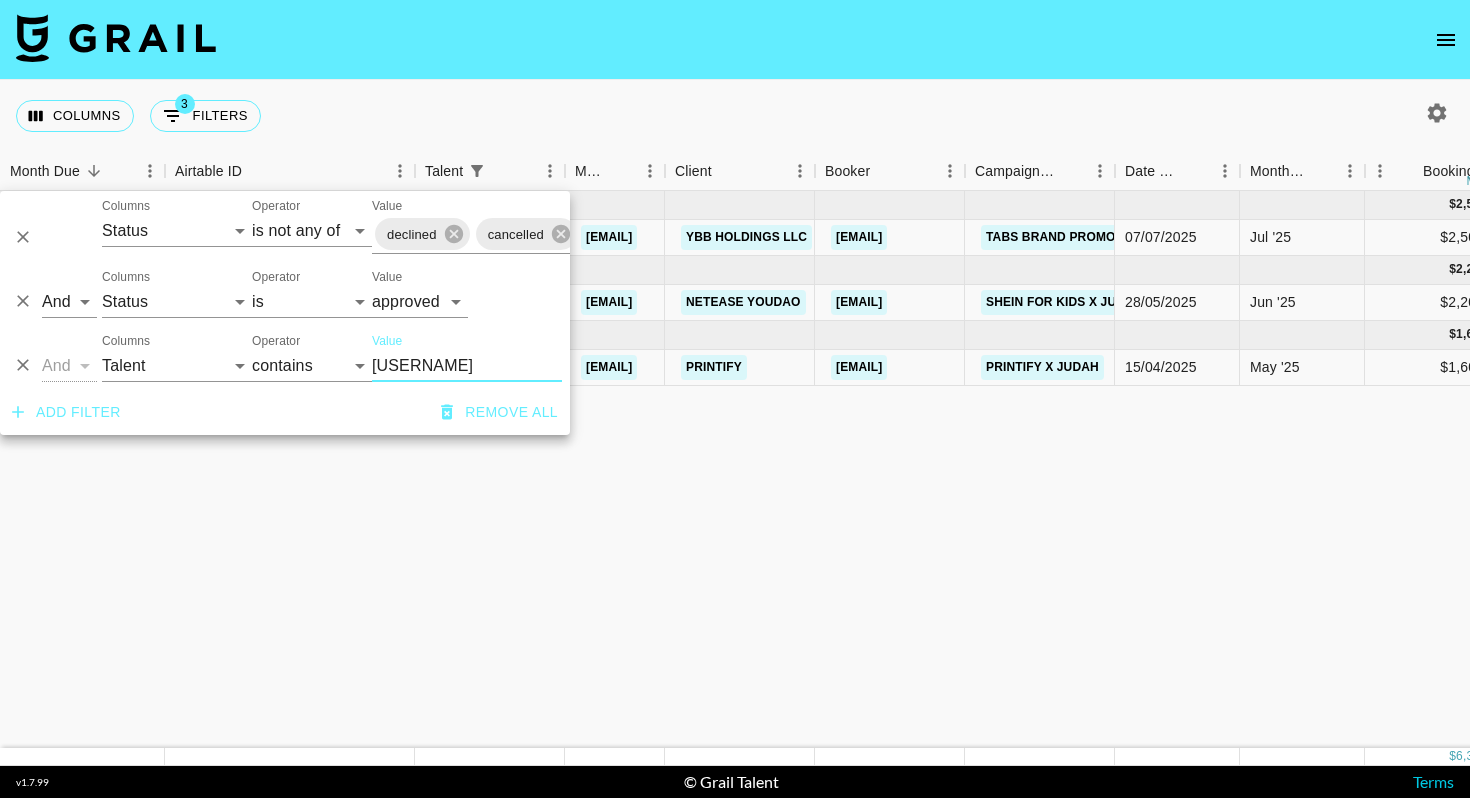 click on "And Or Columns Grail Platform ID Airtable ID Talent Manager Client Booker Campaign (Type) Date Created Created by Grail Team Month Due Currency Booking Price Creator Commmission Override External Commission Expenses: Remove Commission? Commission Status Video Link Boost Code Special Booking Type PO Number Invoice Notes Uniport Contact Email Contract File Payment Sent Payment Sent Date Invoice Link Operator is is not is any of is not any of Value confirmed declined draft posted approved cancelled badDebt" at bounding box center (285, 294) 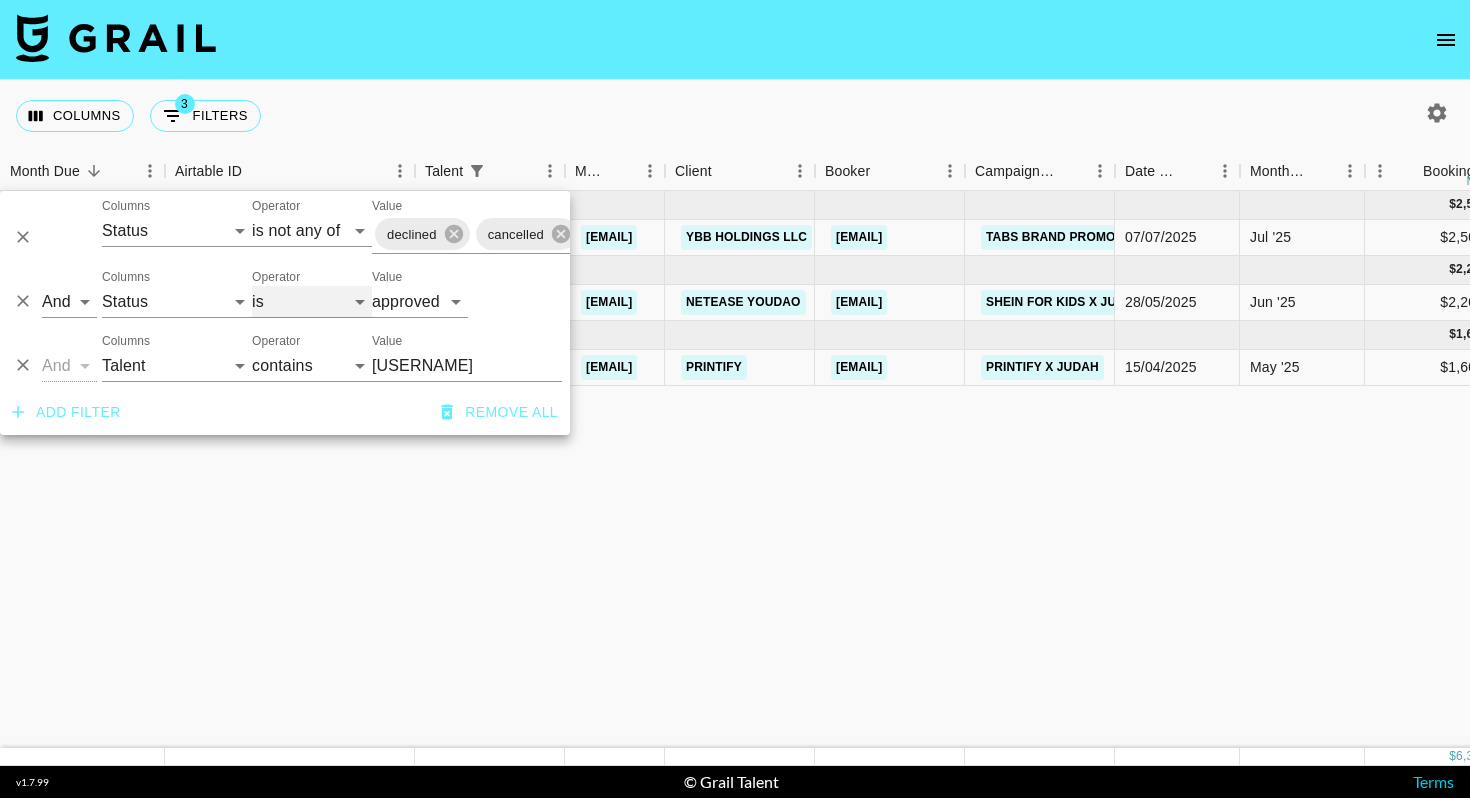 click on "is is not is any of is not any of" at bounding box center [312, 302] 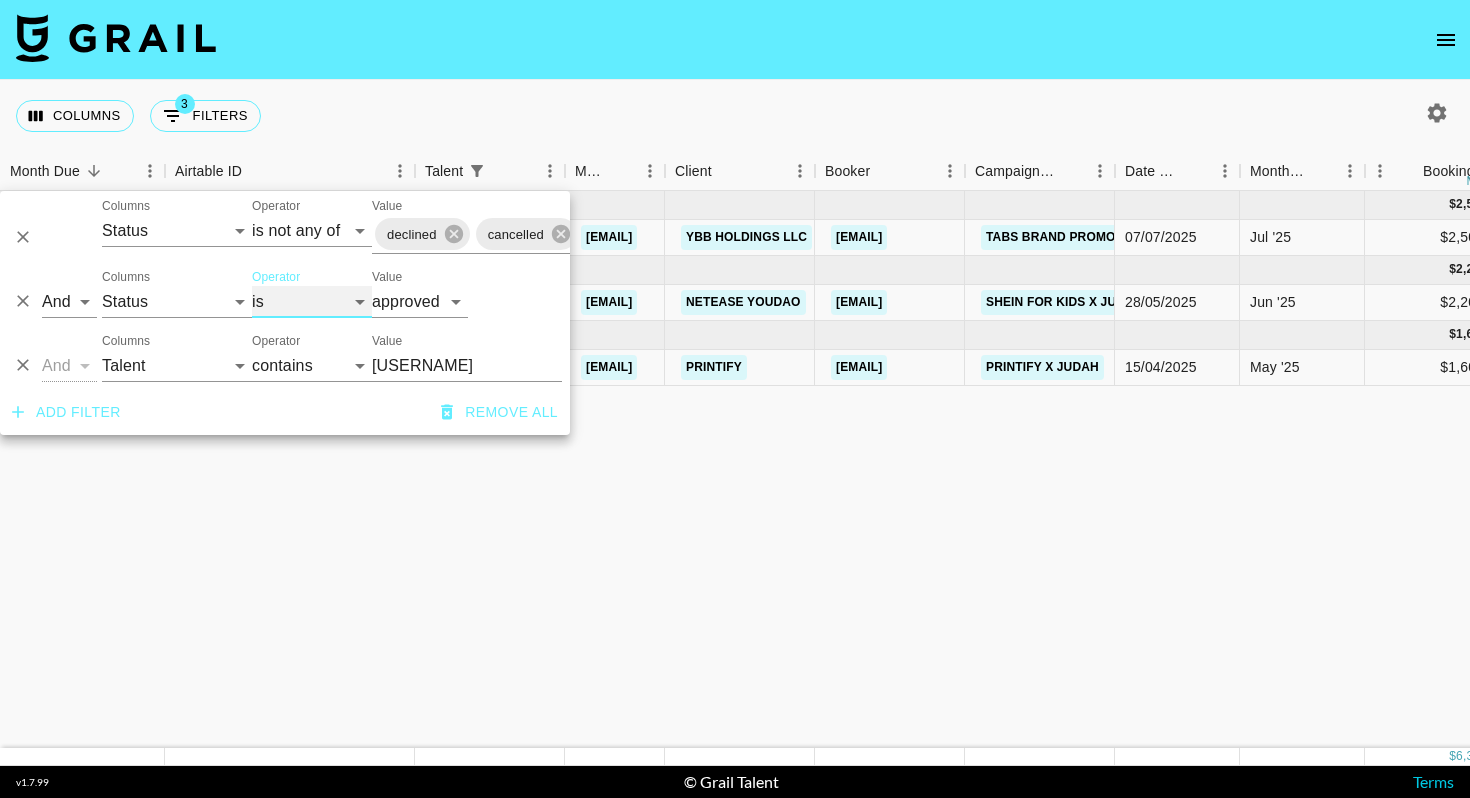 select on "not" 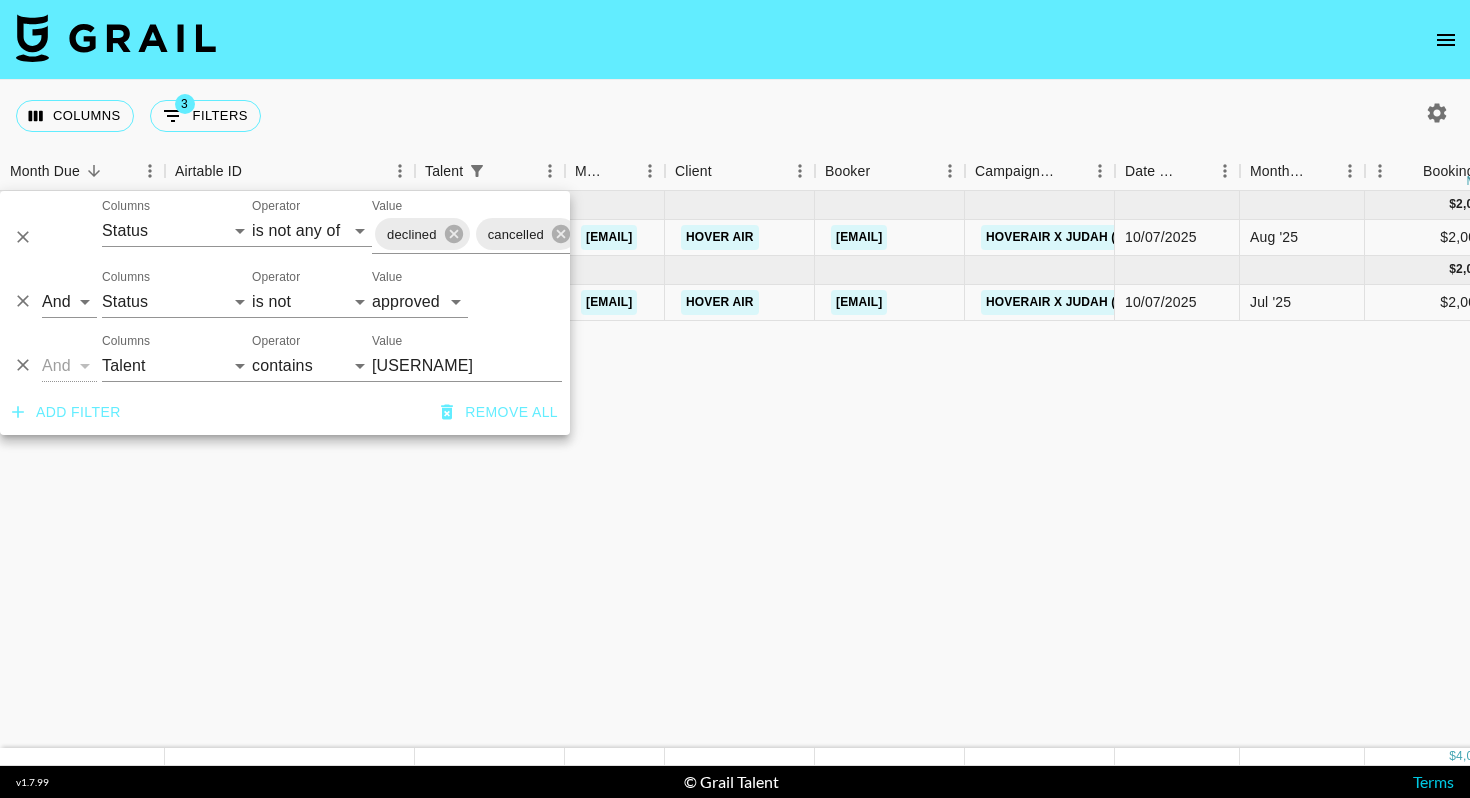 click on "Columns 3 Filters + Booking" at bounding box center (735, 116) 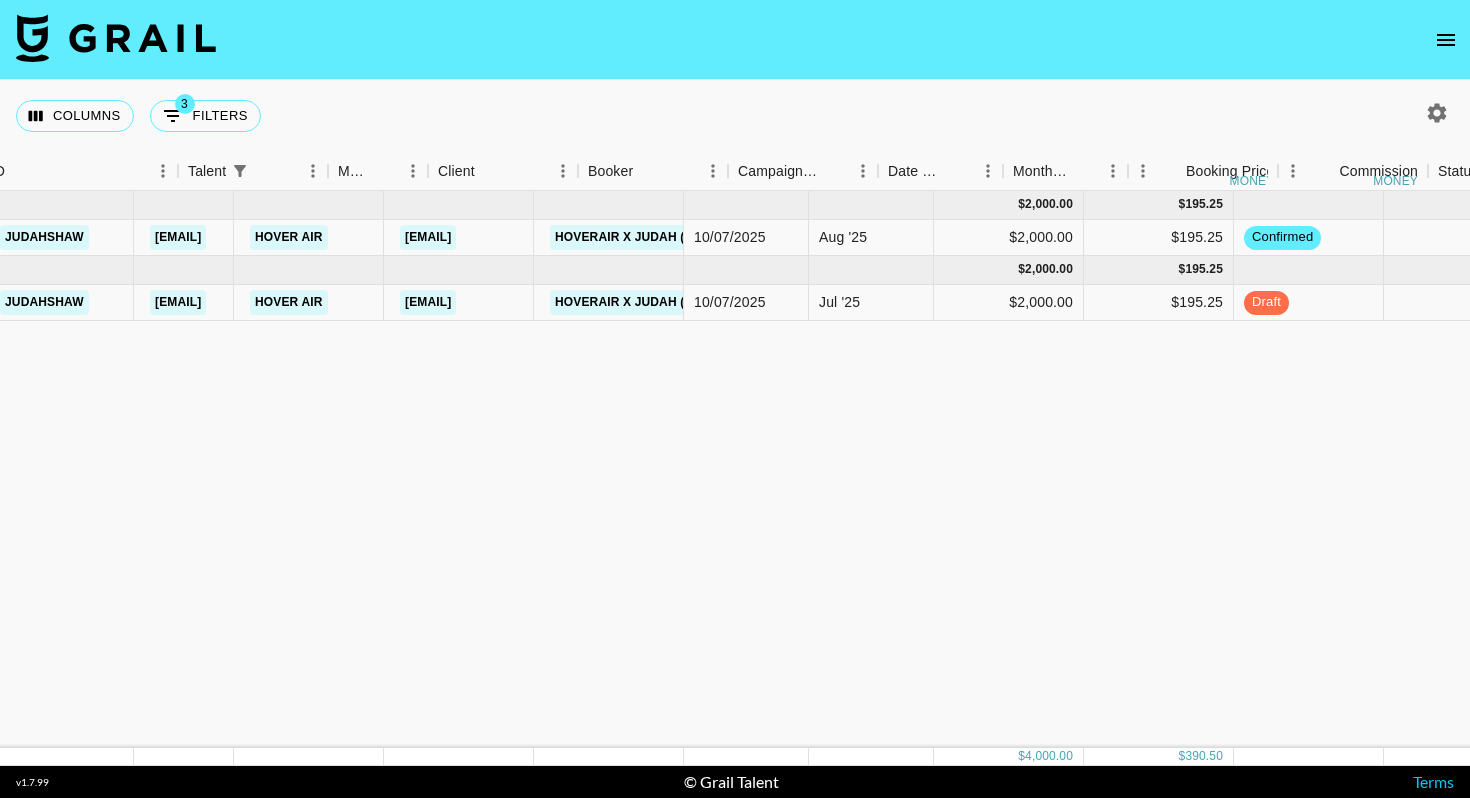 scroll, scrollTop: 0, scrollLeft: 615, axis: horizontal 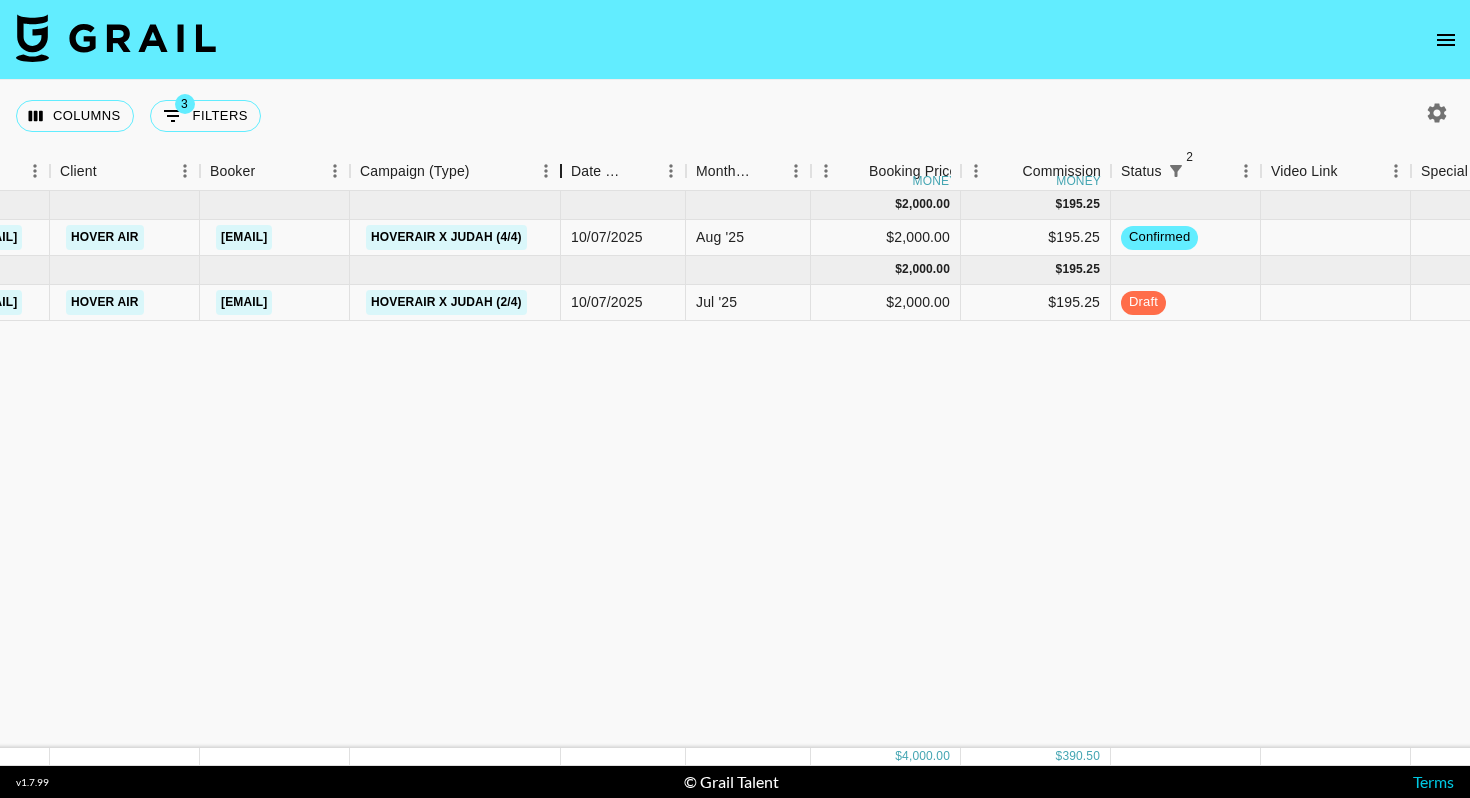 drag, startPoint x: 501, startPoint y: 175, endPoint x: 561, endPoint y: 180, distance: 60.207973 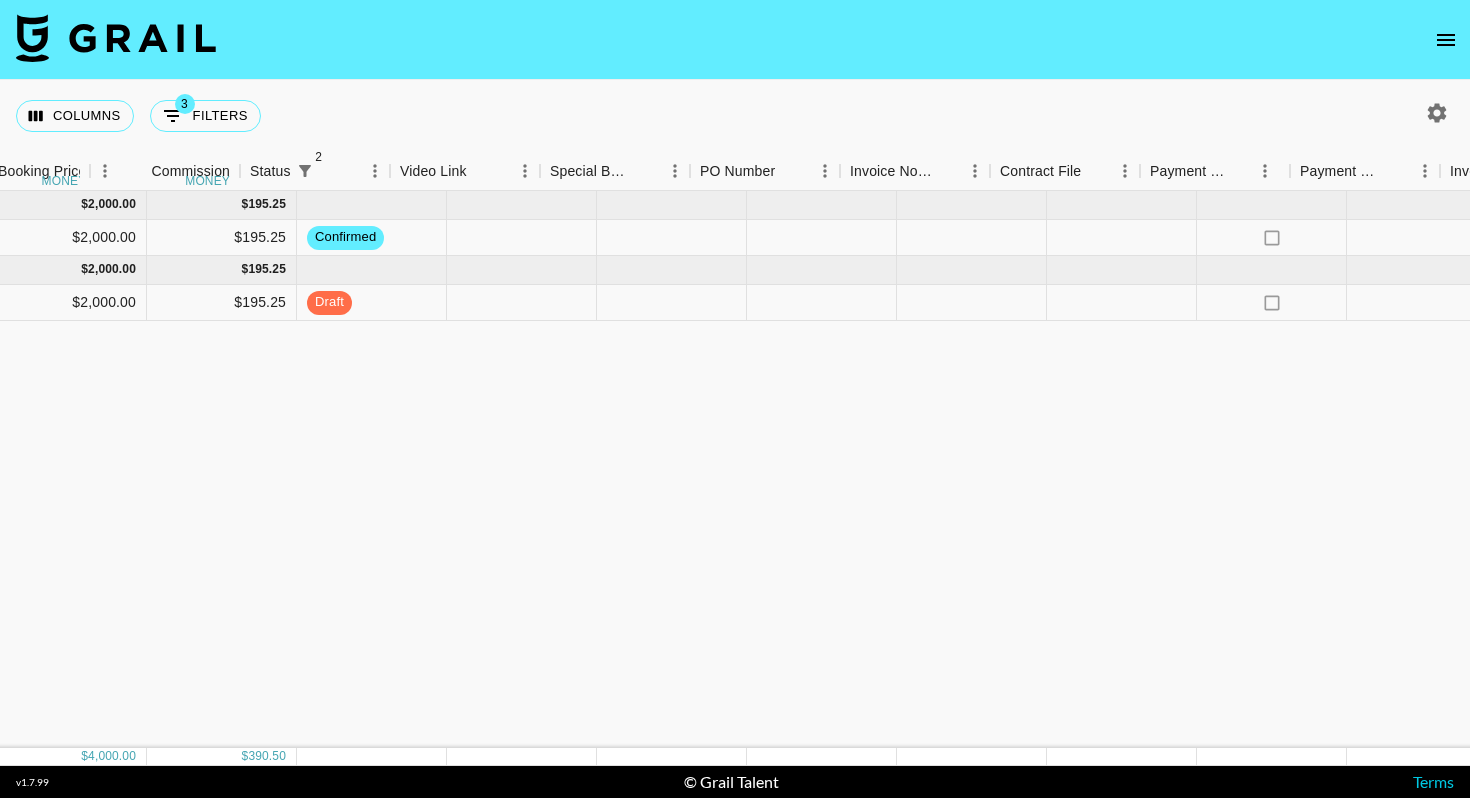 scroll, scrollTop: 0, scrollLeft: 1685, axis: horizontal 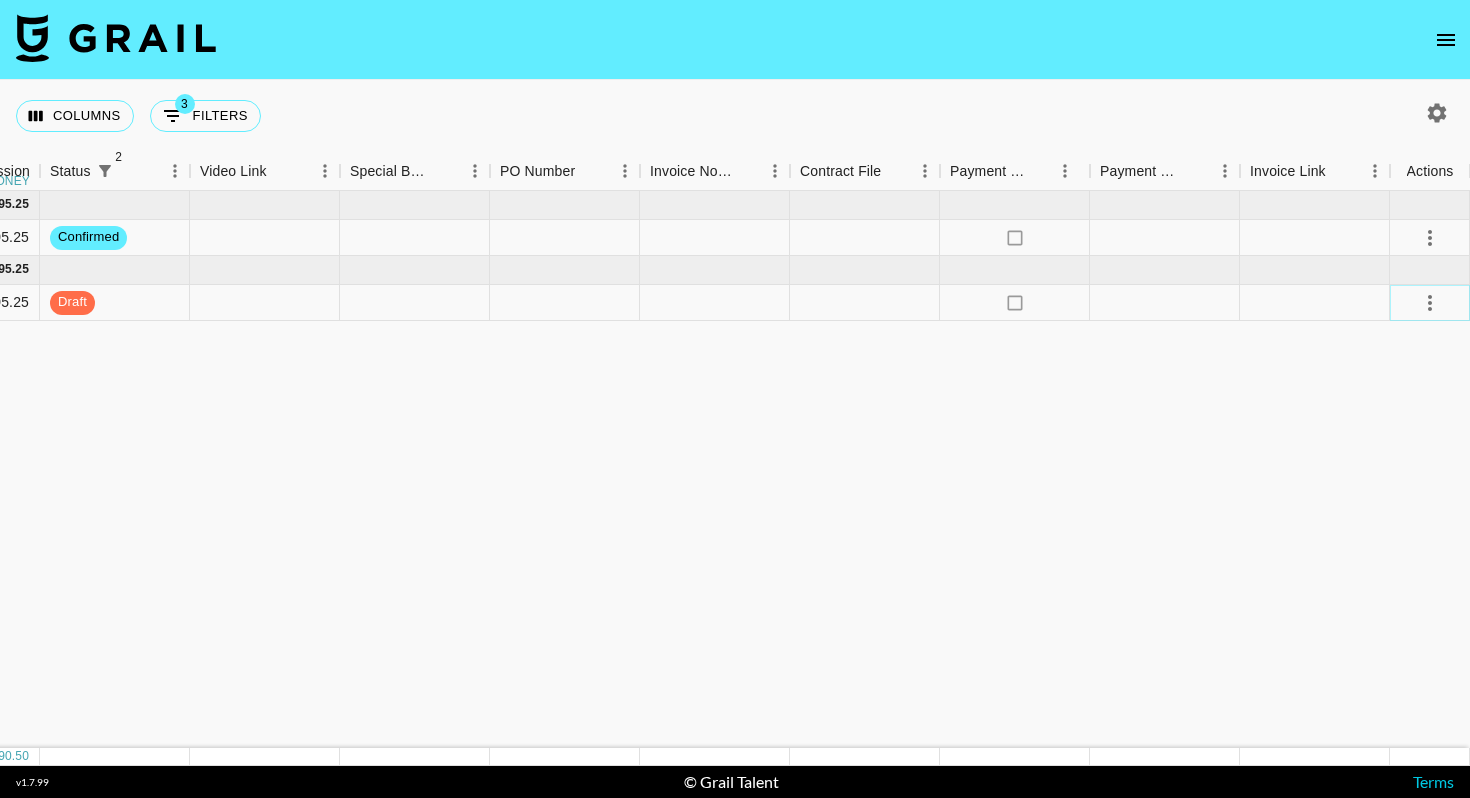 click 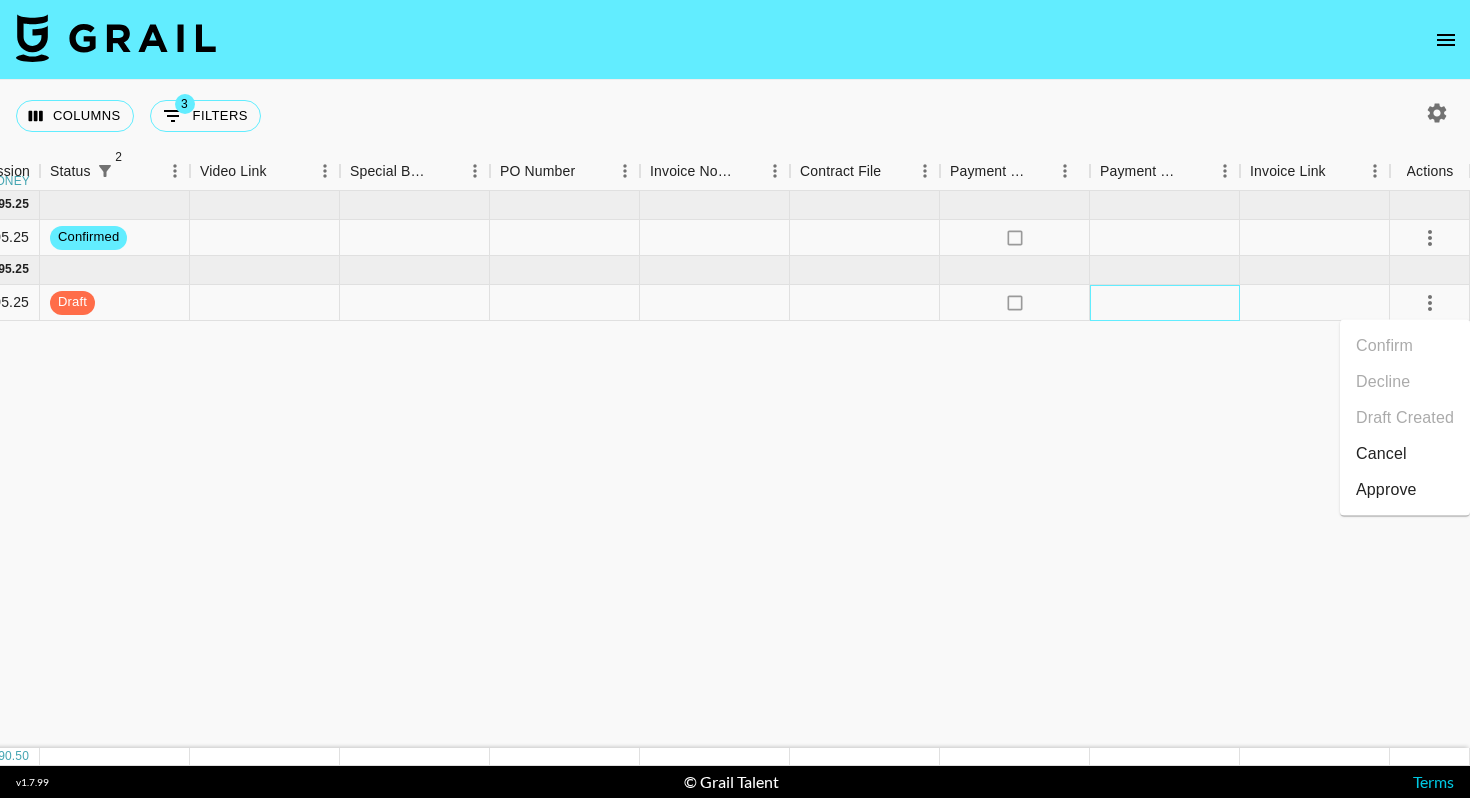 click at bounding box center (1165, 303) 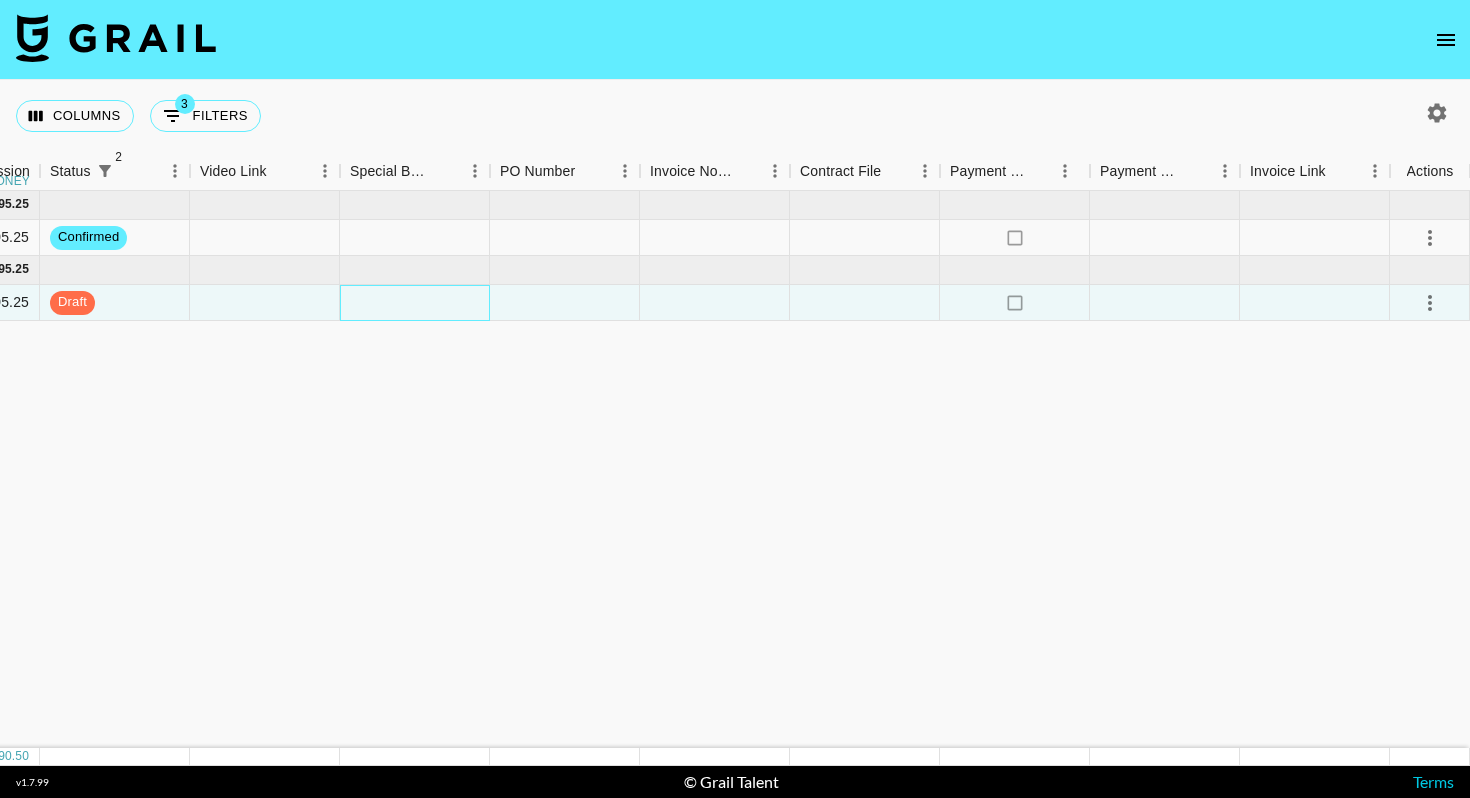 click at bounding box center (415, 303) 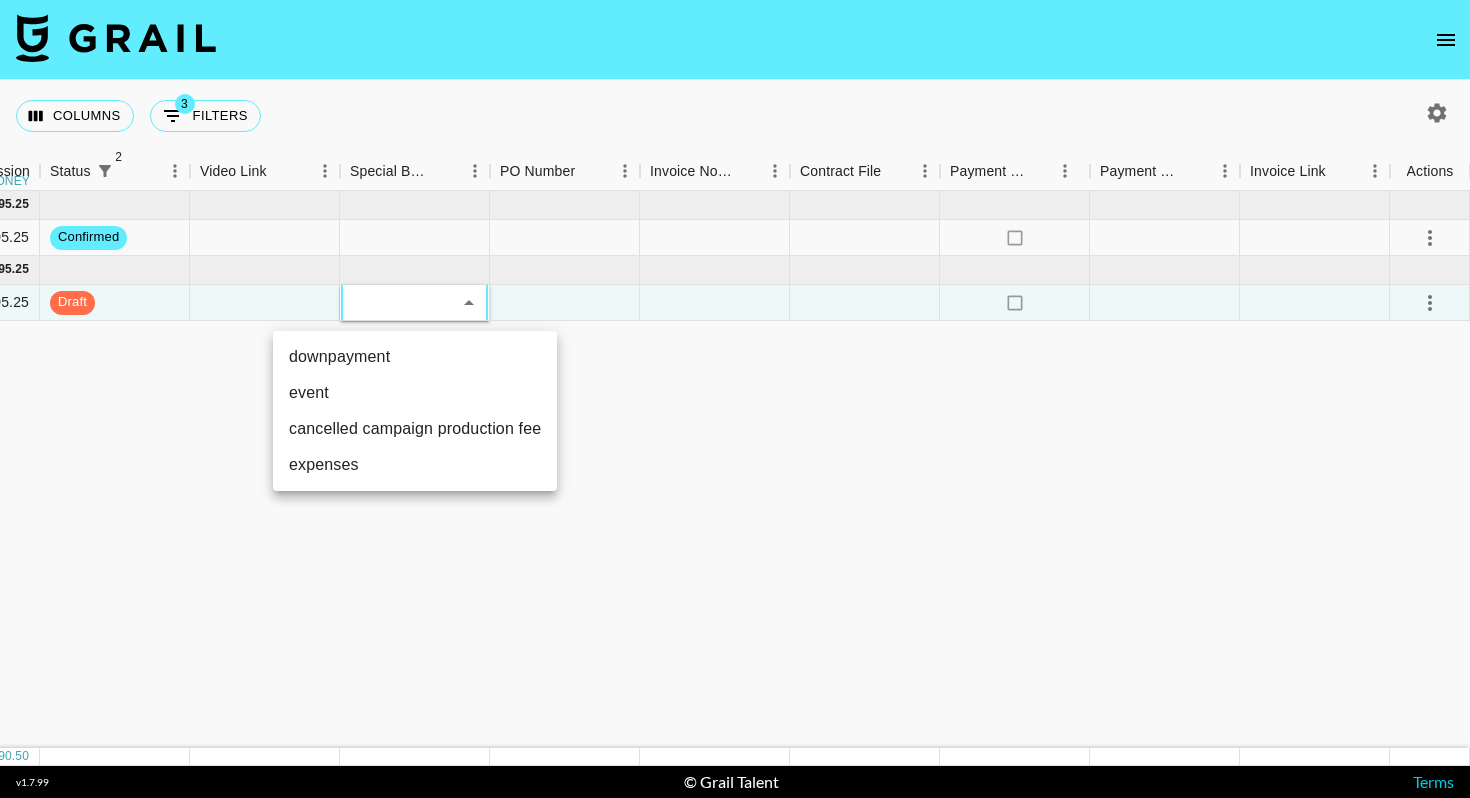 click on "downpayment" at bounding box center [415, 357] 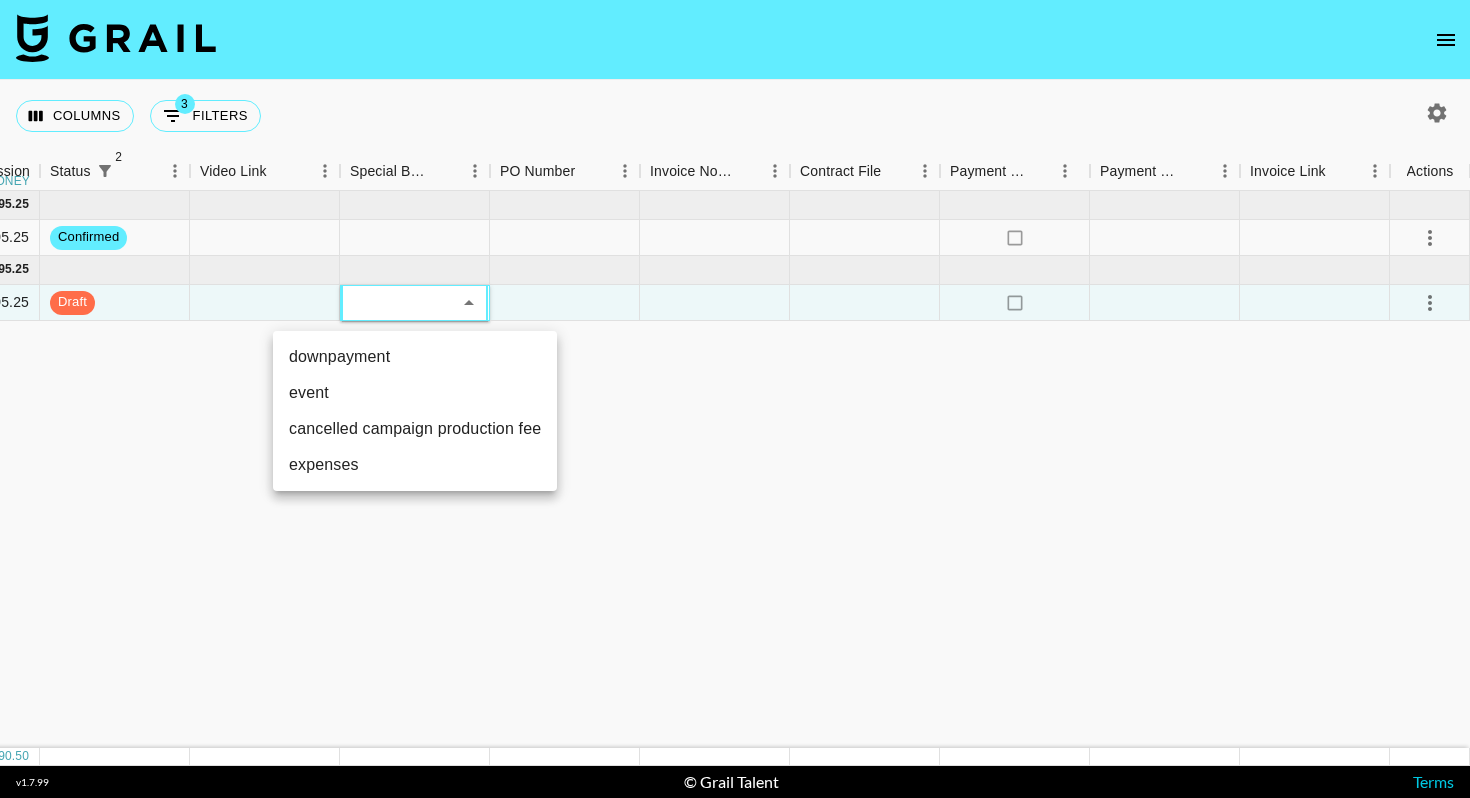 type on "downpayment" 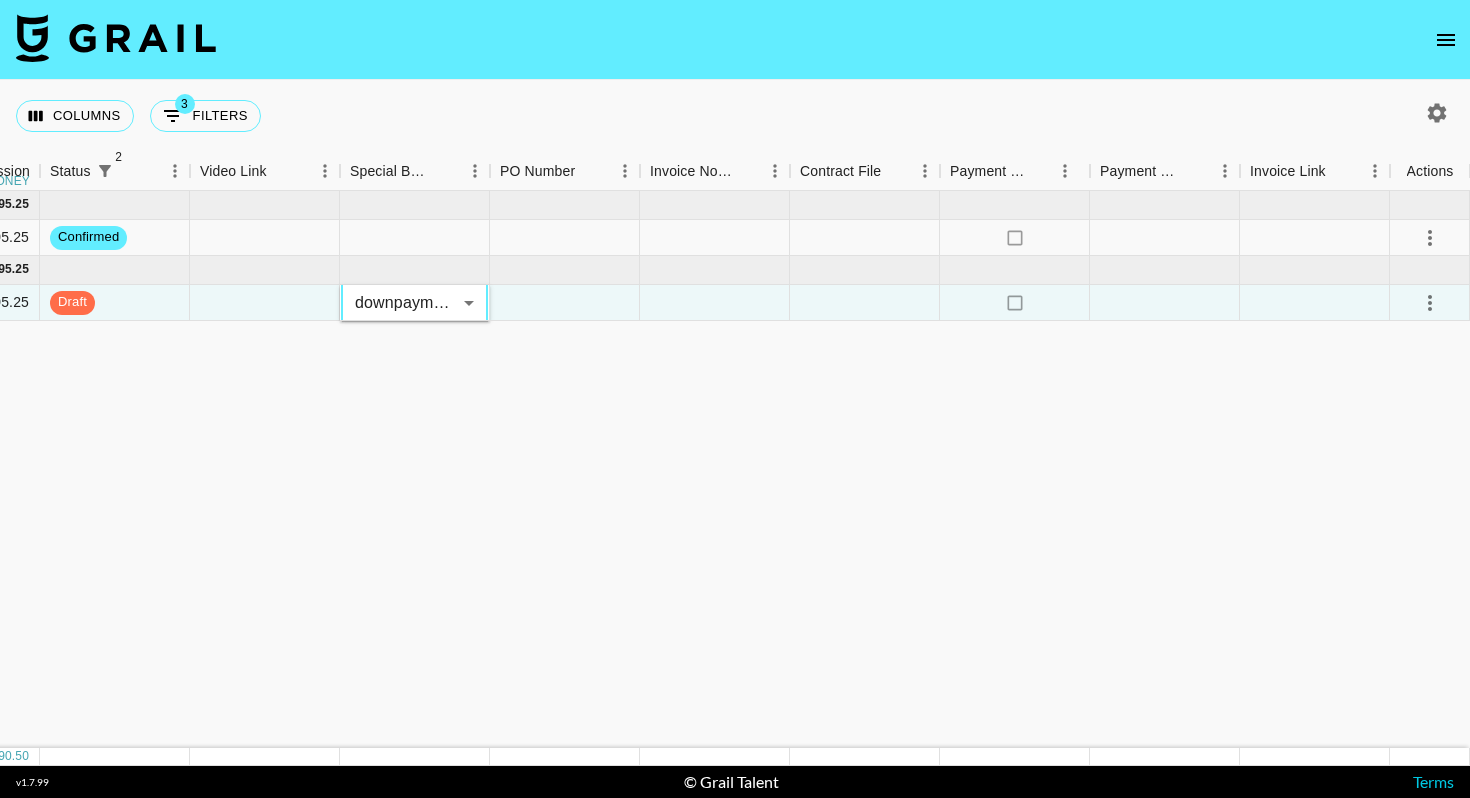 click on "Aug '25  ( 1 ) $ 2,000.00 $ 195.25 recl8I4CQ8x7CT9Bh [USERNAME] [EMAIL] Hover Air [EMAIL] HoverAir x [USERNAME] (4/4) 10/07/2025 Aug '25 $2,000.00 $195.25 confirmed no Jul '25  ( 1 ) $ 2,000.00 $ 195.25 recXG1zEtCHNlA724 [USERNAME] [EMAIL] Hover Air [EMAIL] HoverAir x [USERNAME] (2/4) 10/07/2025 Jul '25 $2,000.00 $195.25 draft downpayment downpayment ​ no" at bounding box center [-108, 469] 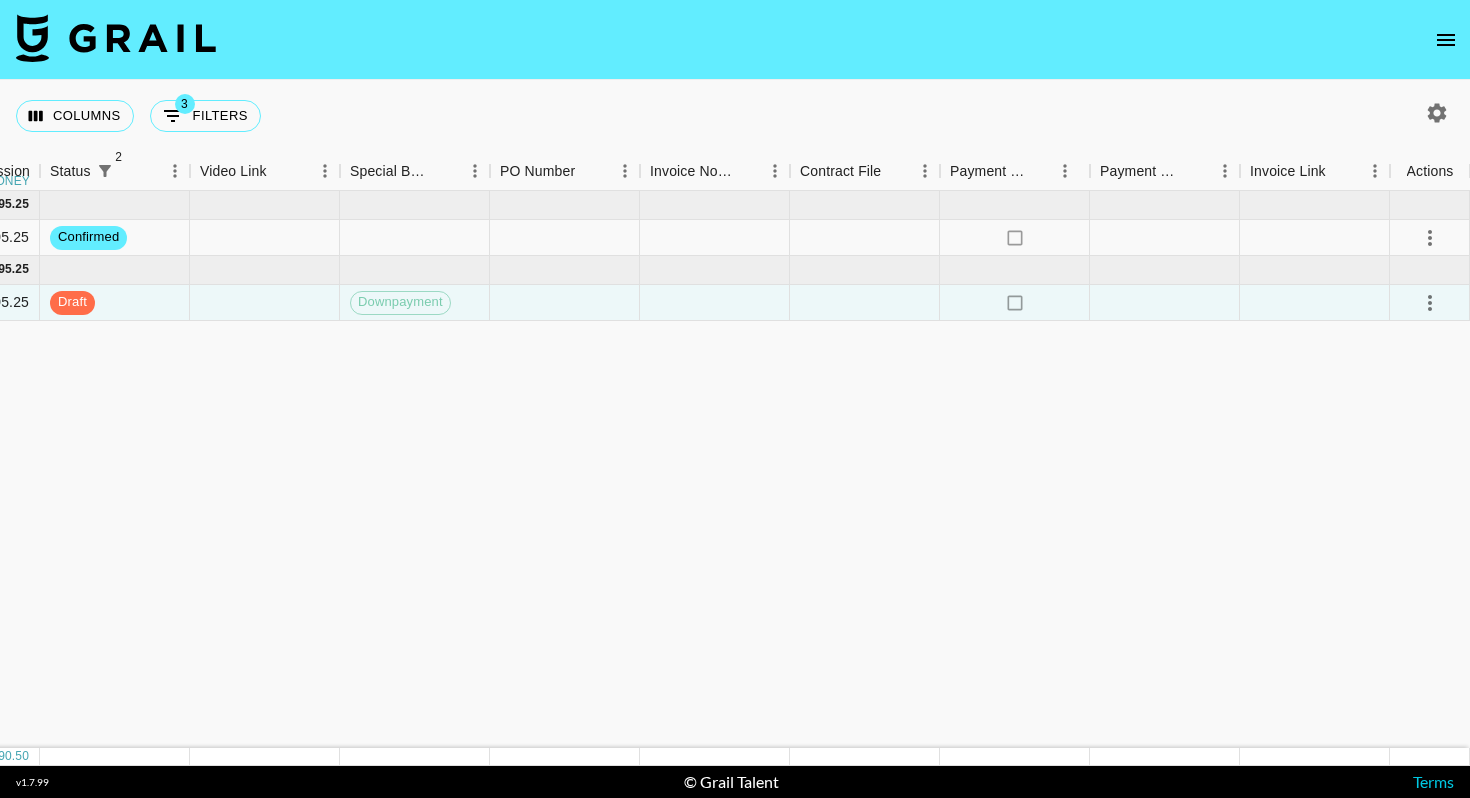 scroll, scrollTop: 0, scrollLeft: 1625, axis: horizontal 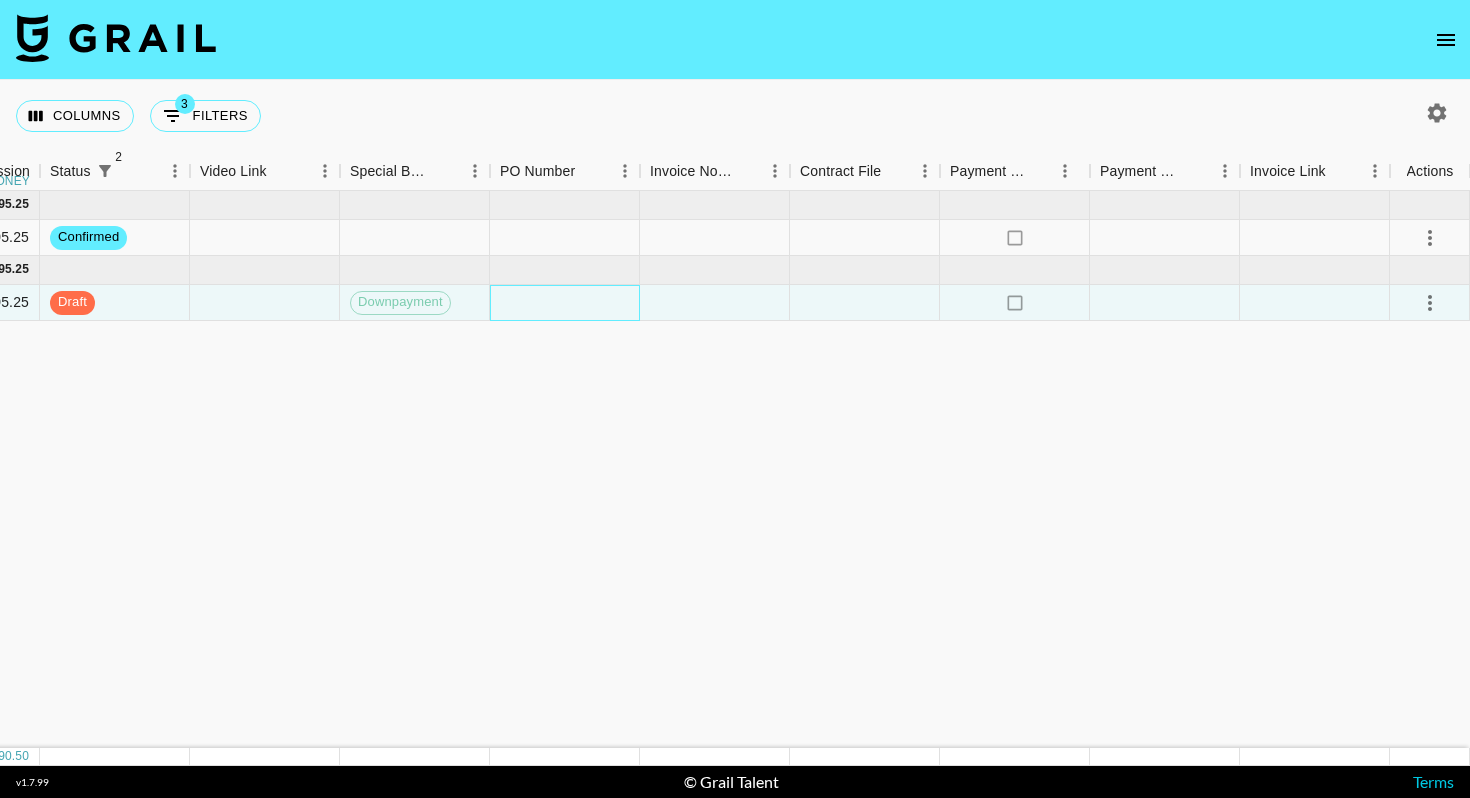 click at bounding box center (565, 303) 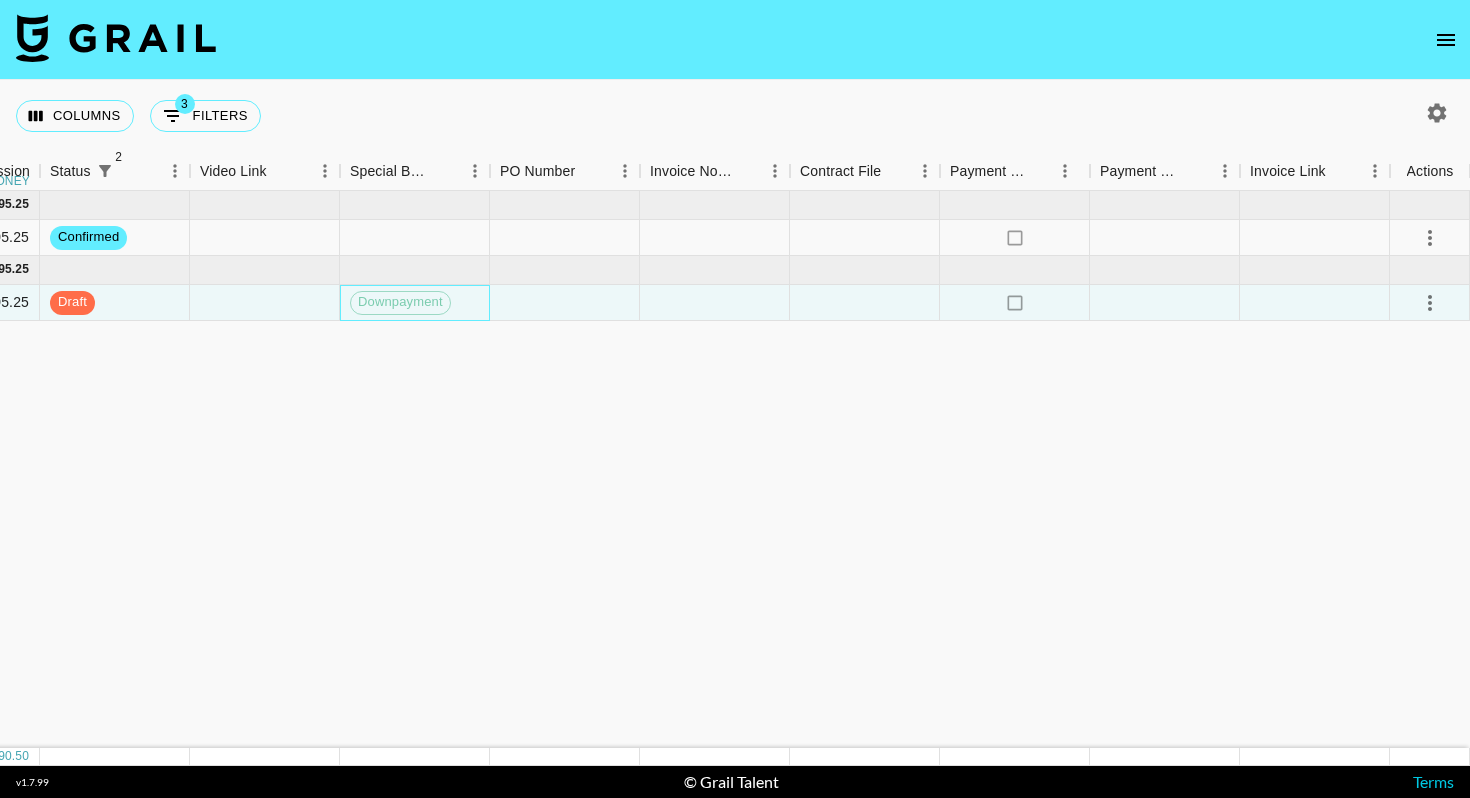 click on "Downpayment" at bounding box center (415, 303) 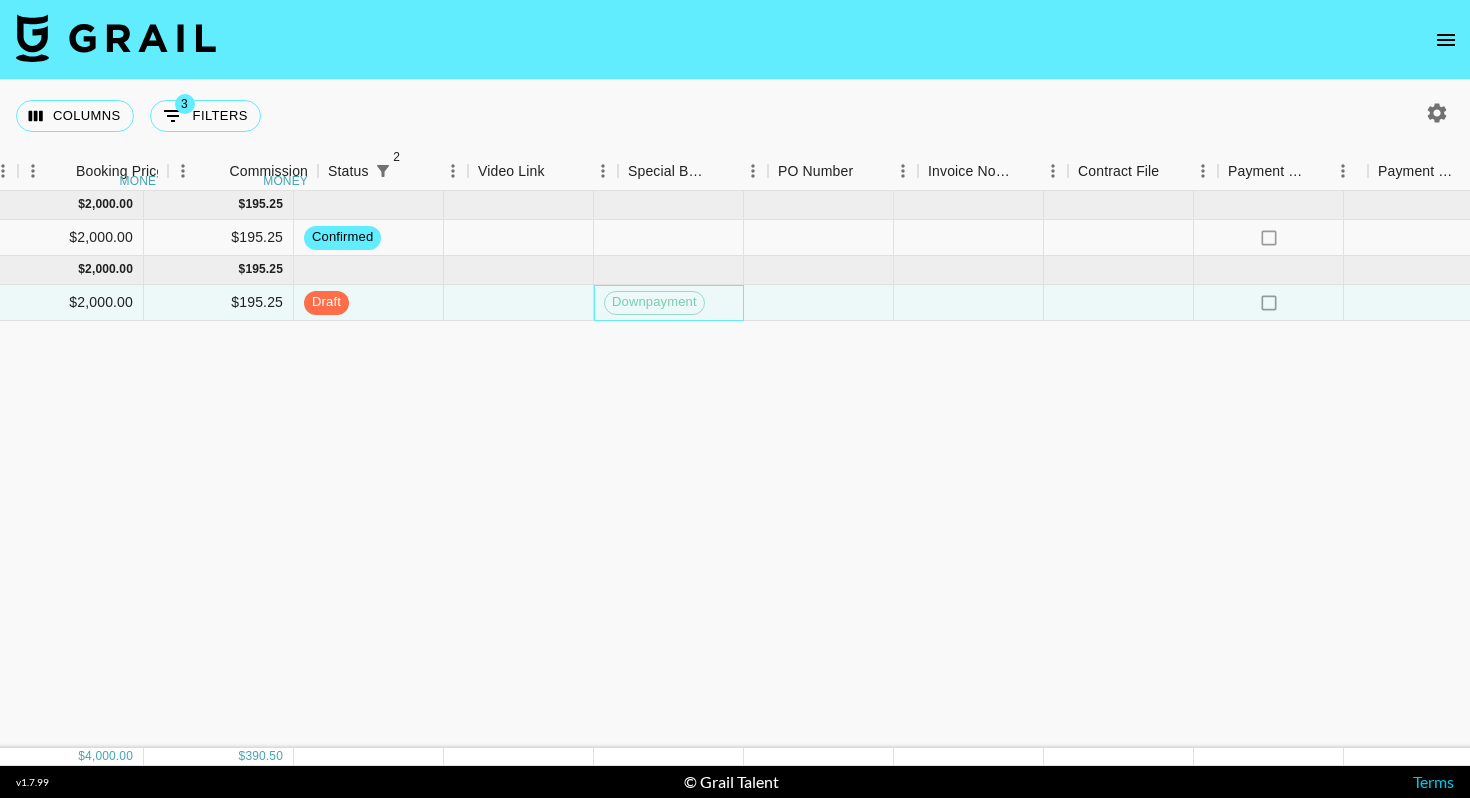 scroll, scrollTop: 0, scrollLeft: 1347, axis: horizontal 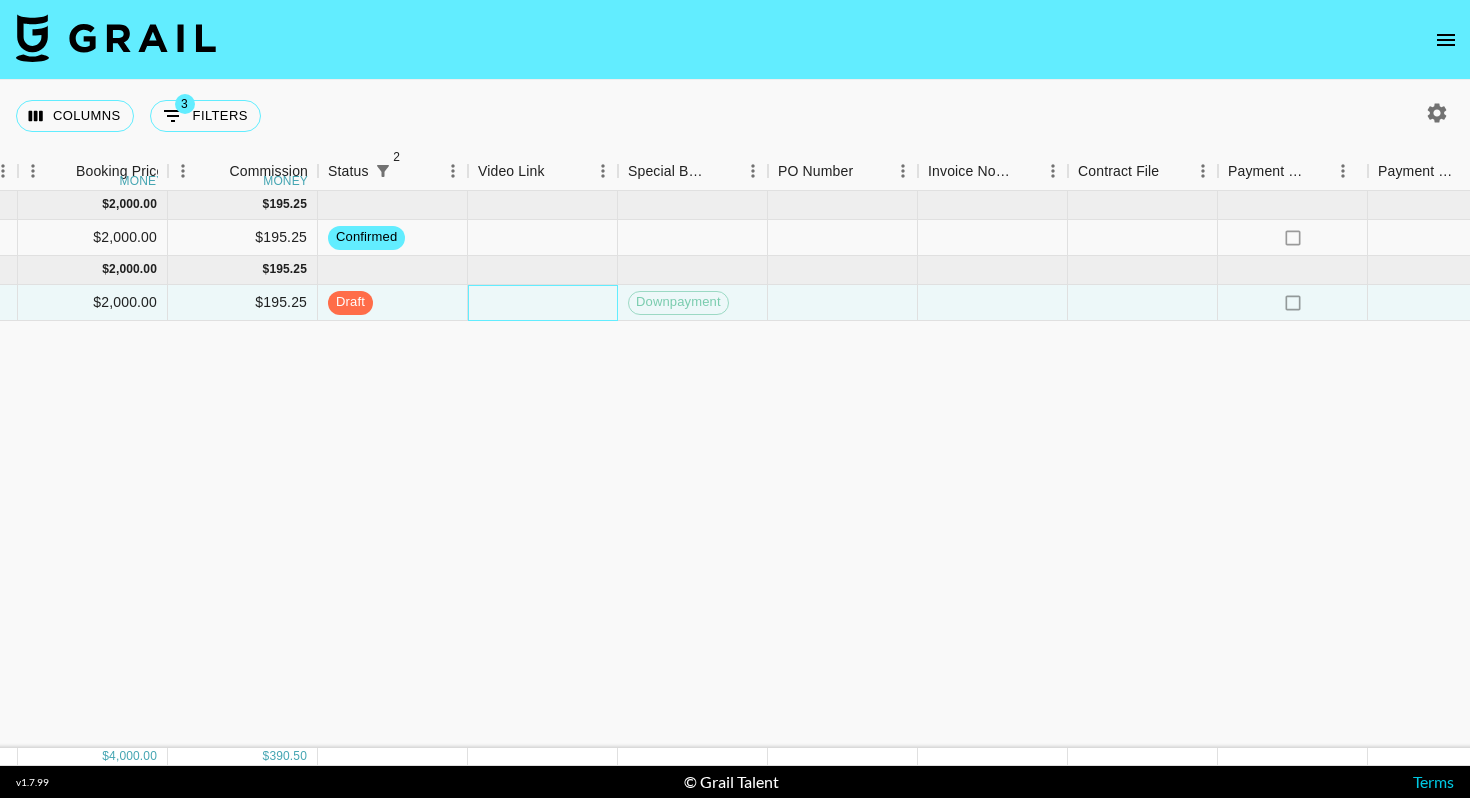 click at bounding box center [543, 303] 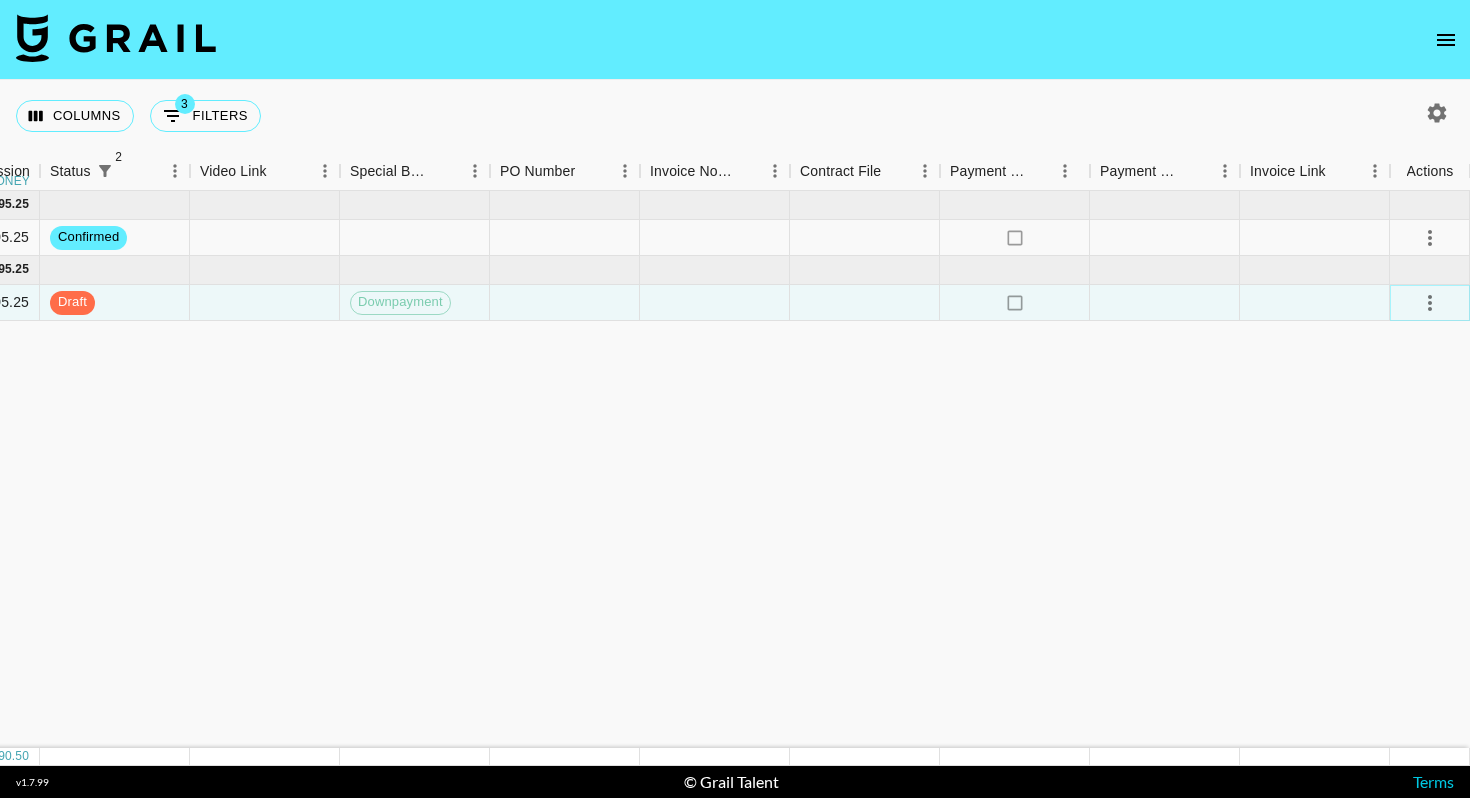 click 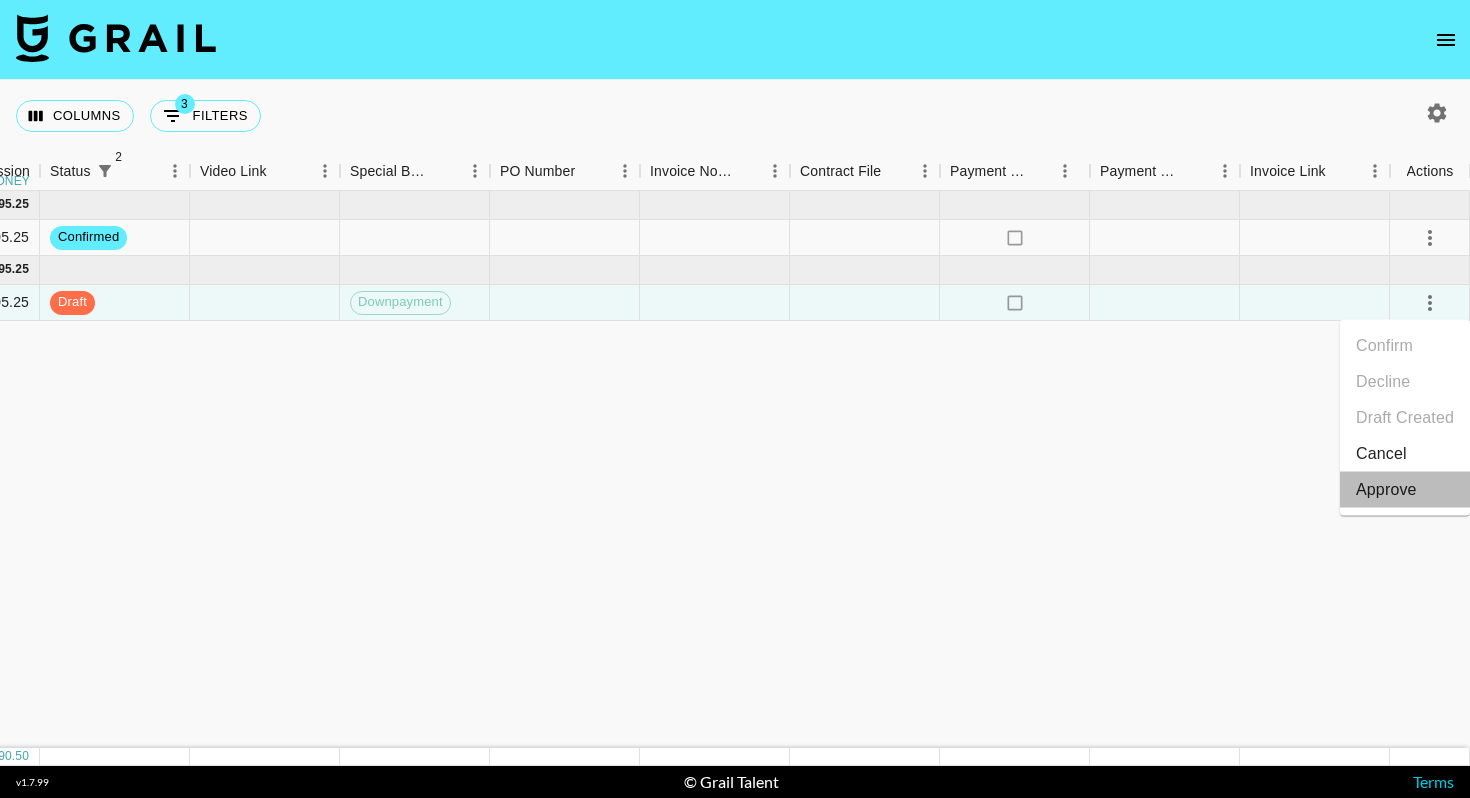 click on "Approve" at bounding box center (1386, 490) 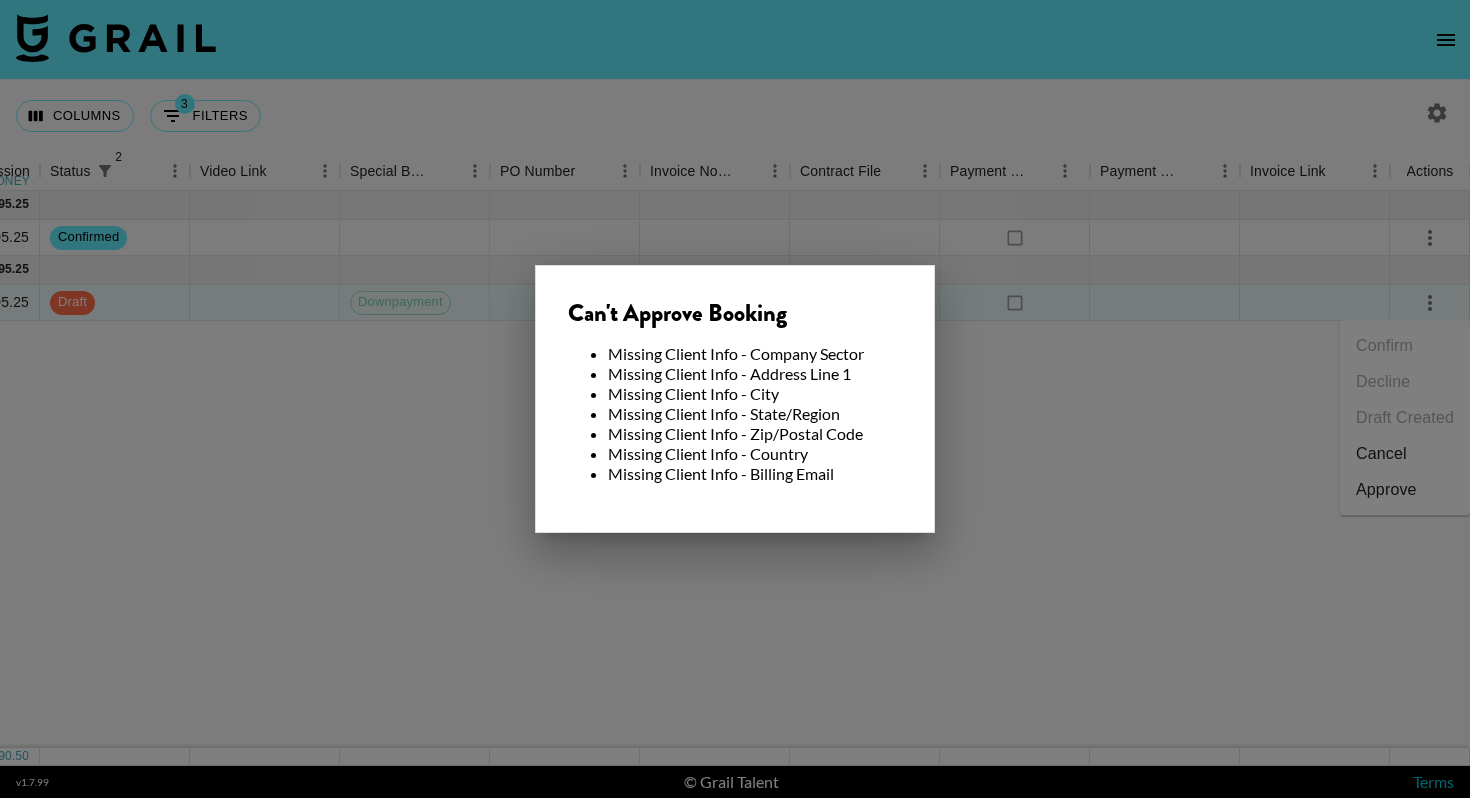 click at bounding box center (735, 399) 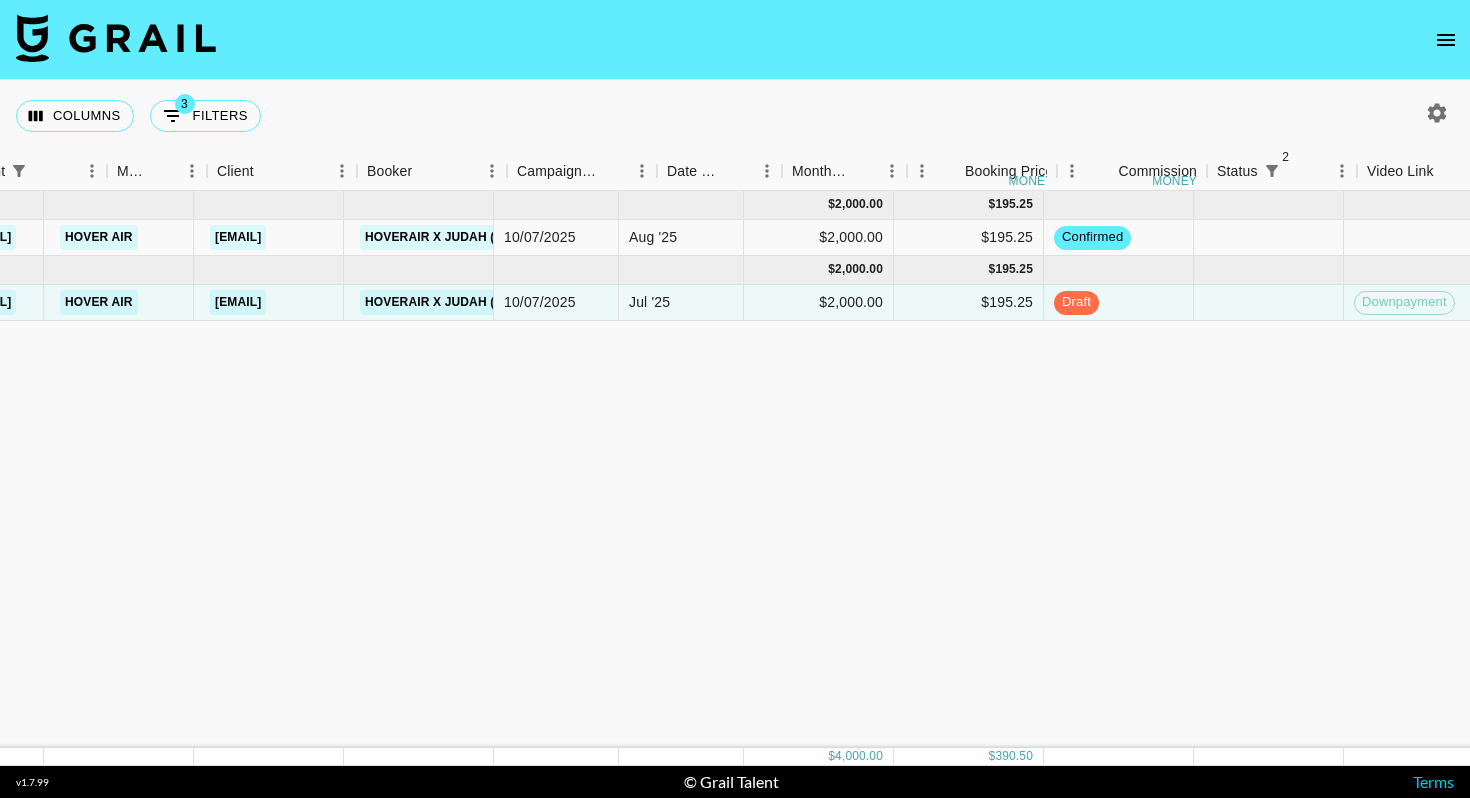 scroll, scrollTop: 0, scrollLeft: 425, axis: horizontal 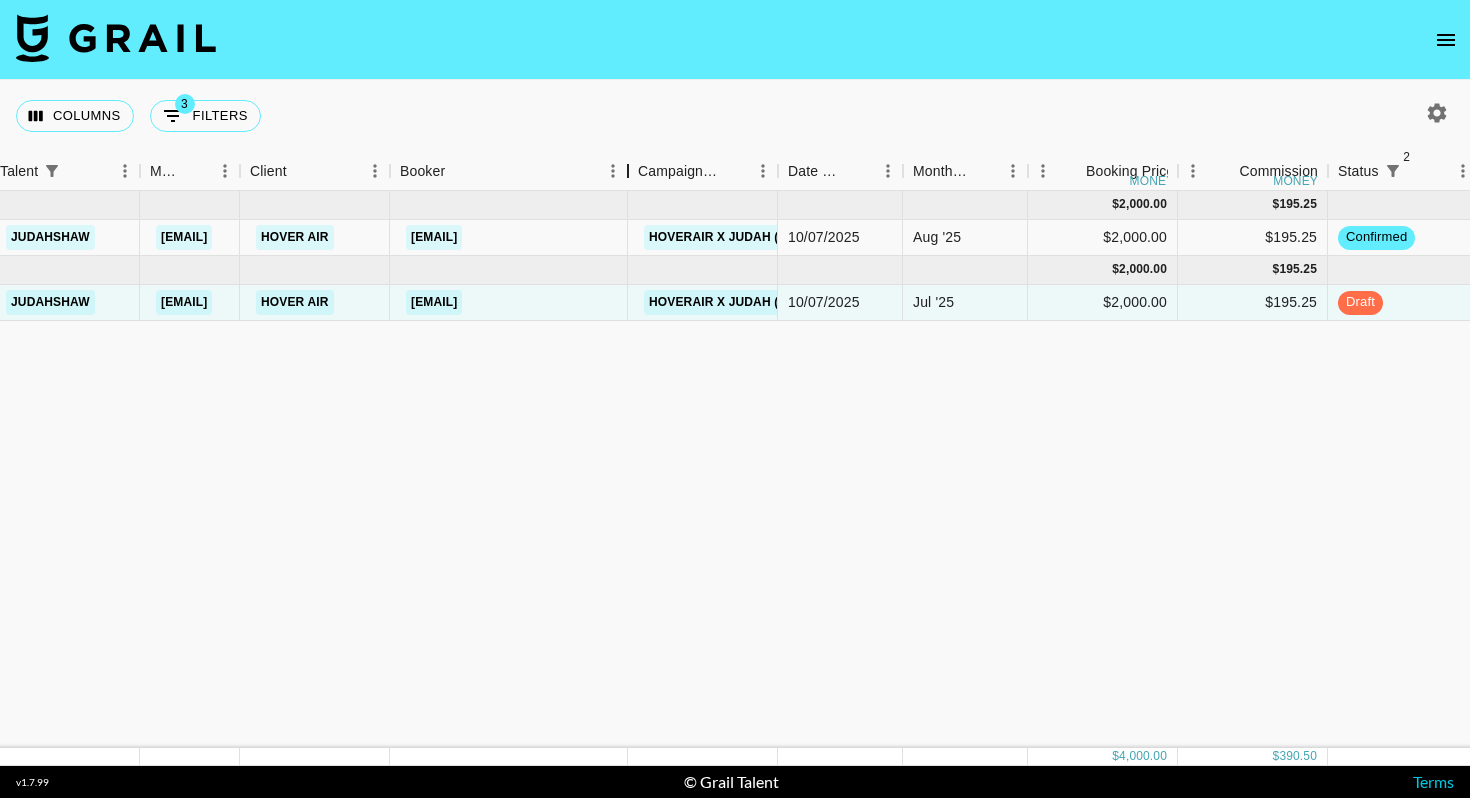 drag, startPoint x: 544, startPoint y: 177, endPoint x: 632, endPoint y: 177, distance: 88 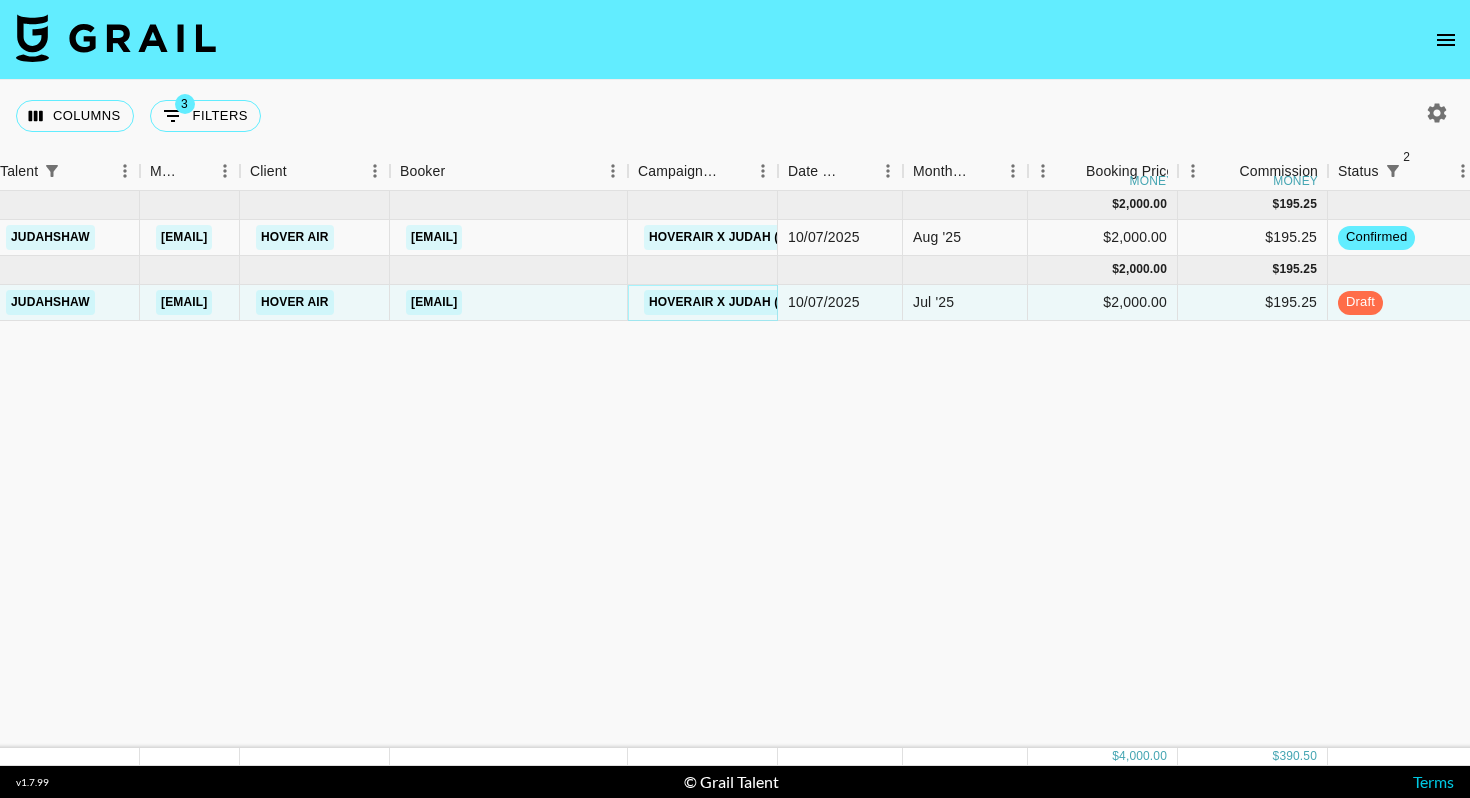 click on "HoverAir x Judah (2/4)" at bounding box center [724, 302] 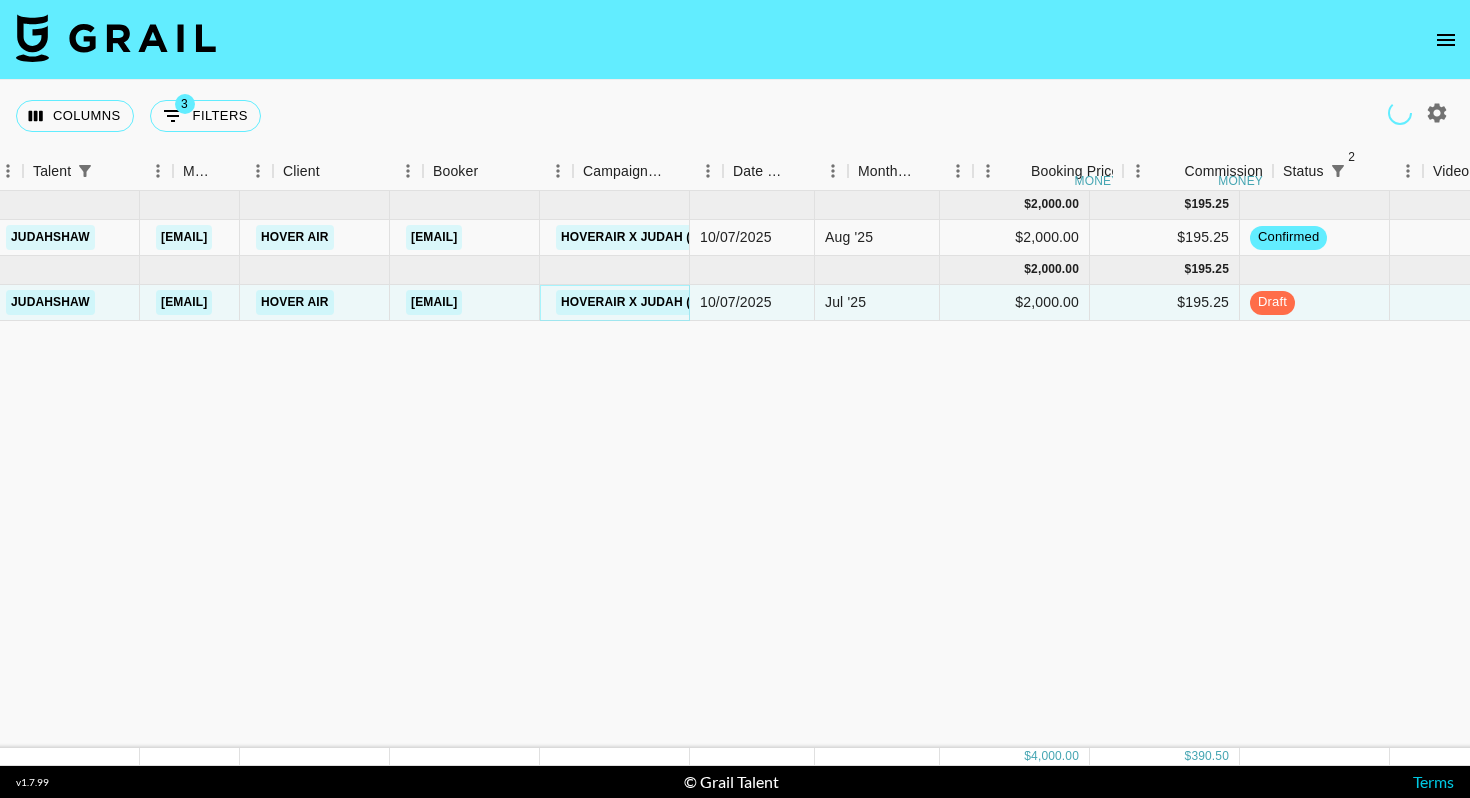 scroll, scrollTop: 0, scrollLeft: 377, axis: horizontal 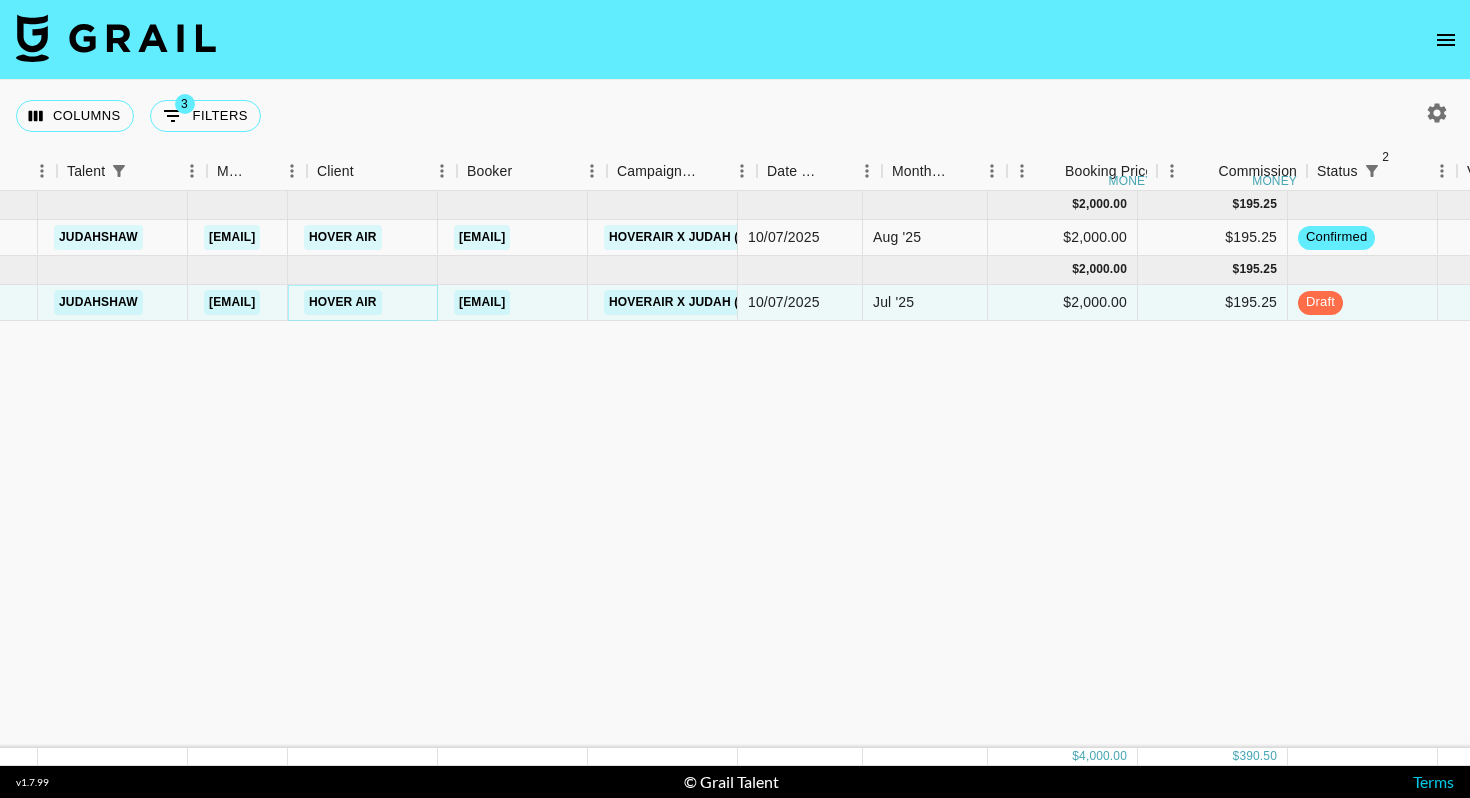 click on "Hover Air" at bounding box center [343, 302] 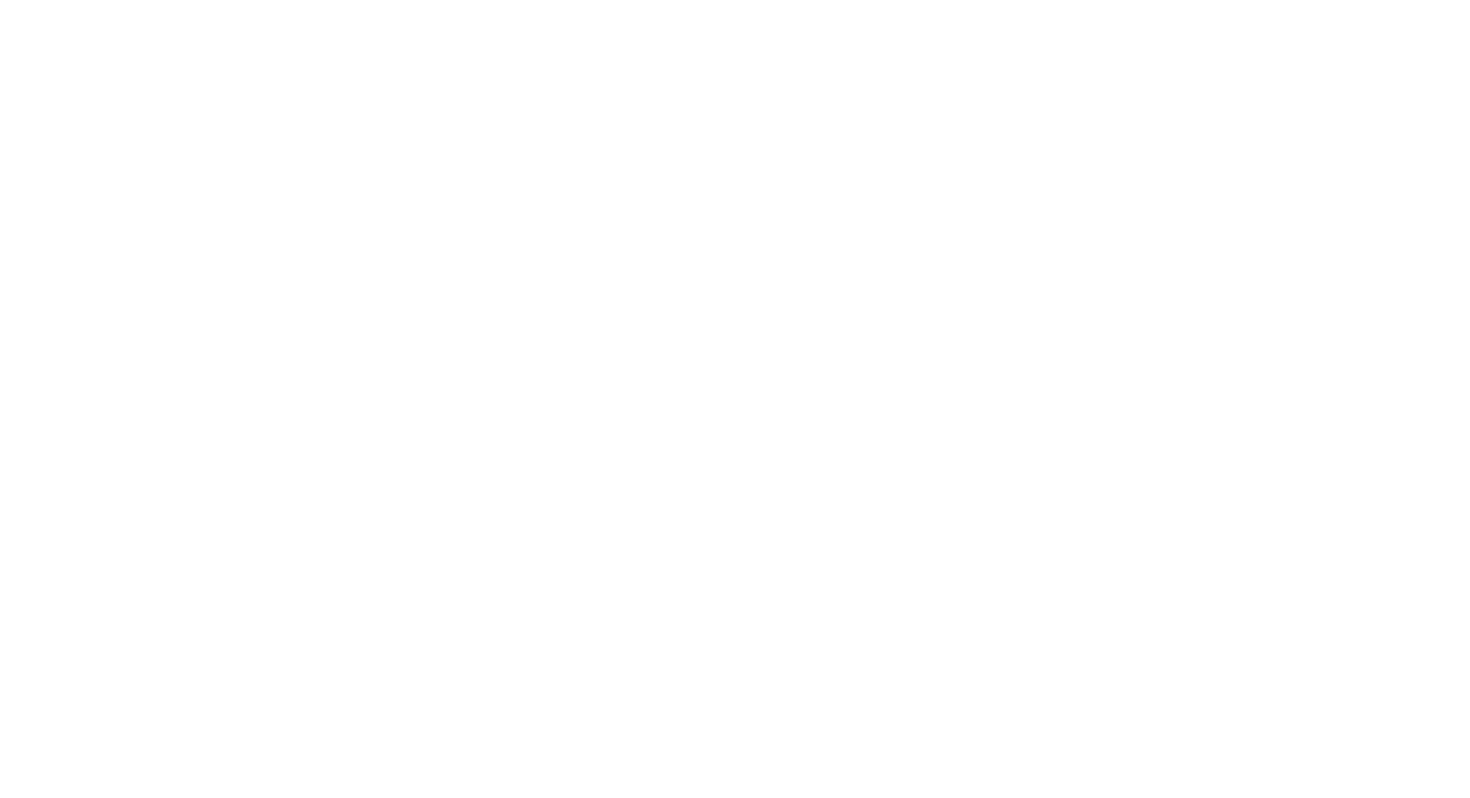 scroll, scrollTop: 0, scrollLeft: 0, axis: both 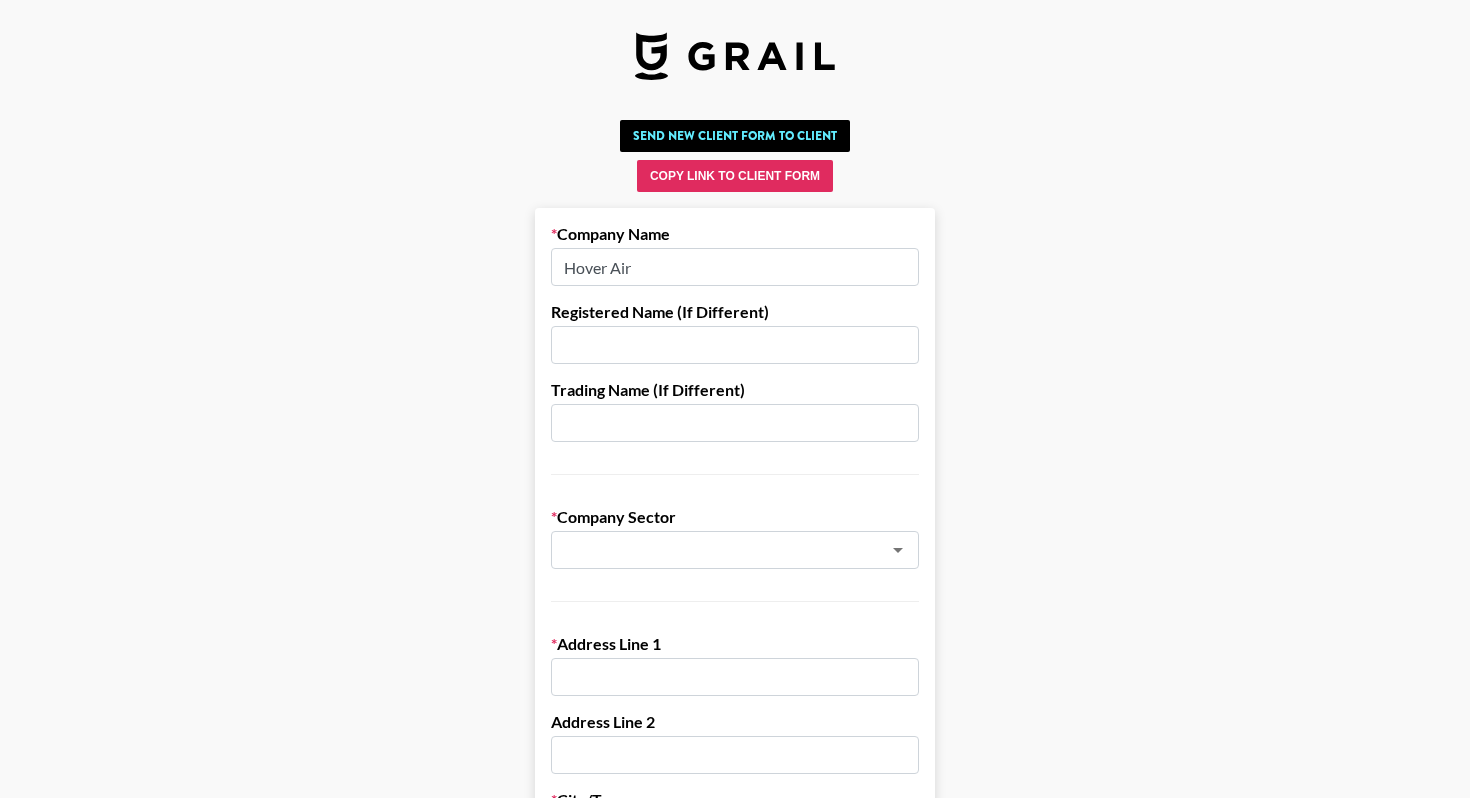click at bounding box center [735, 345] 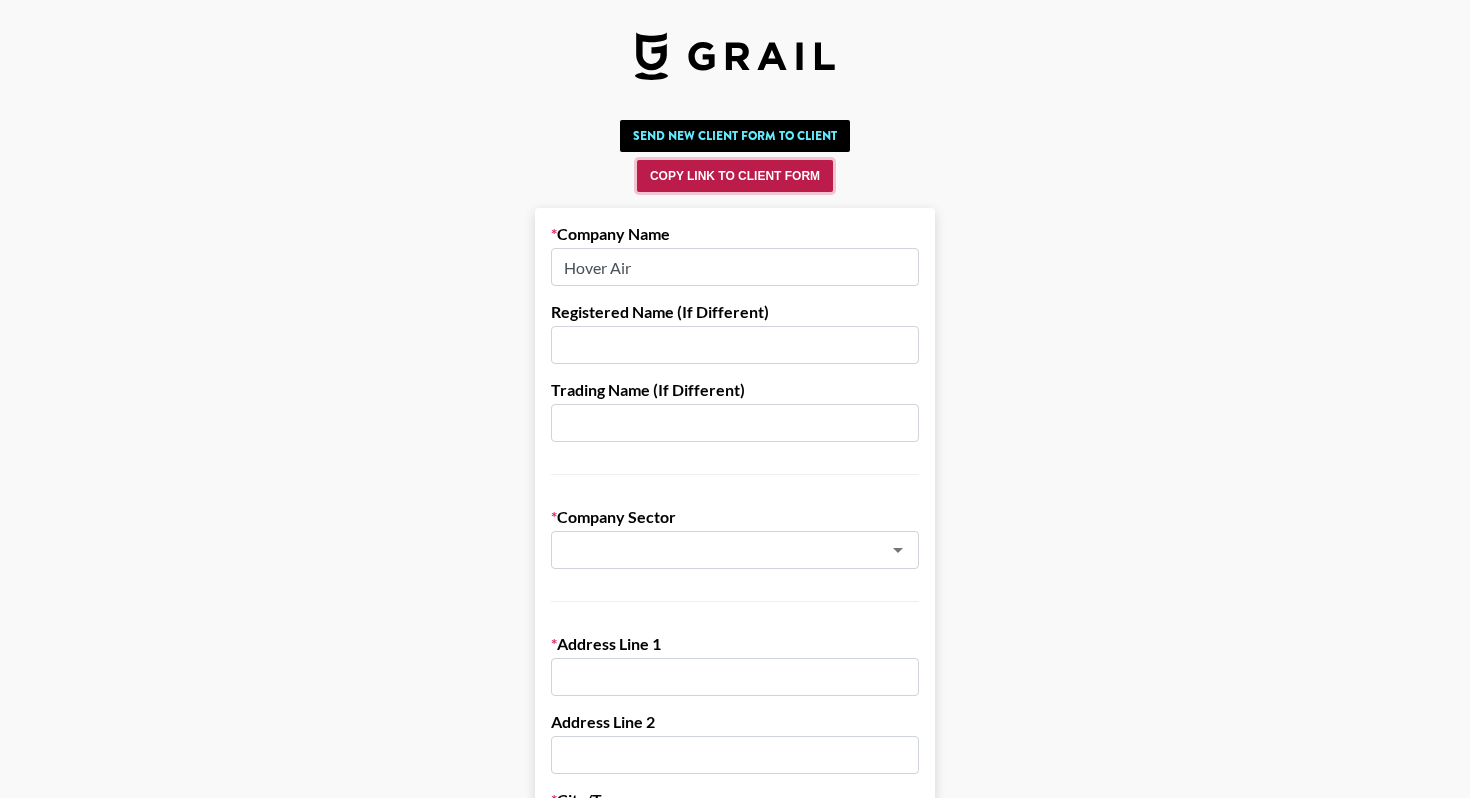 click on "Copy Link to Client Form" at bounding box center (735, 176) 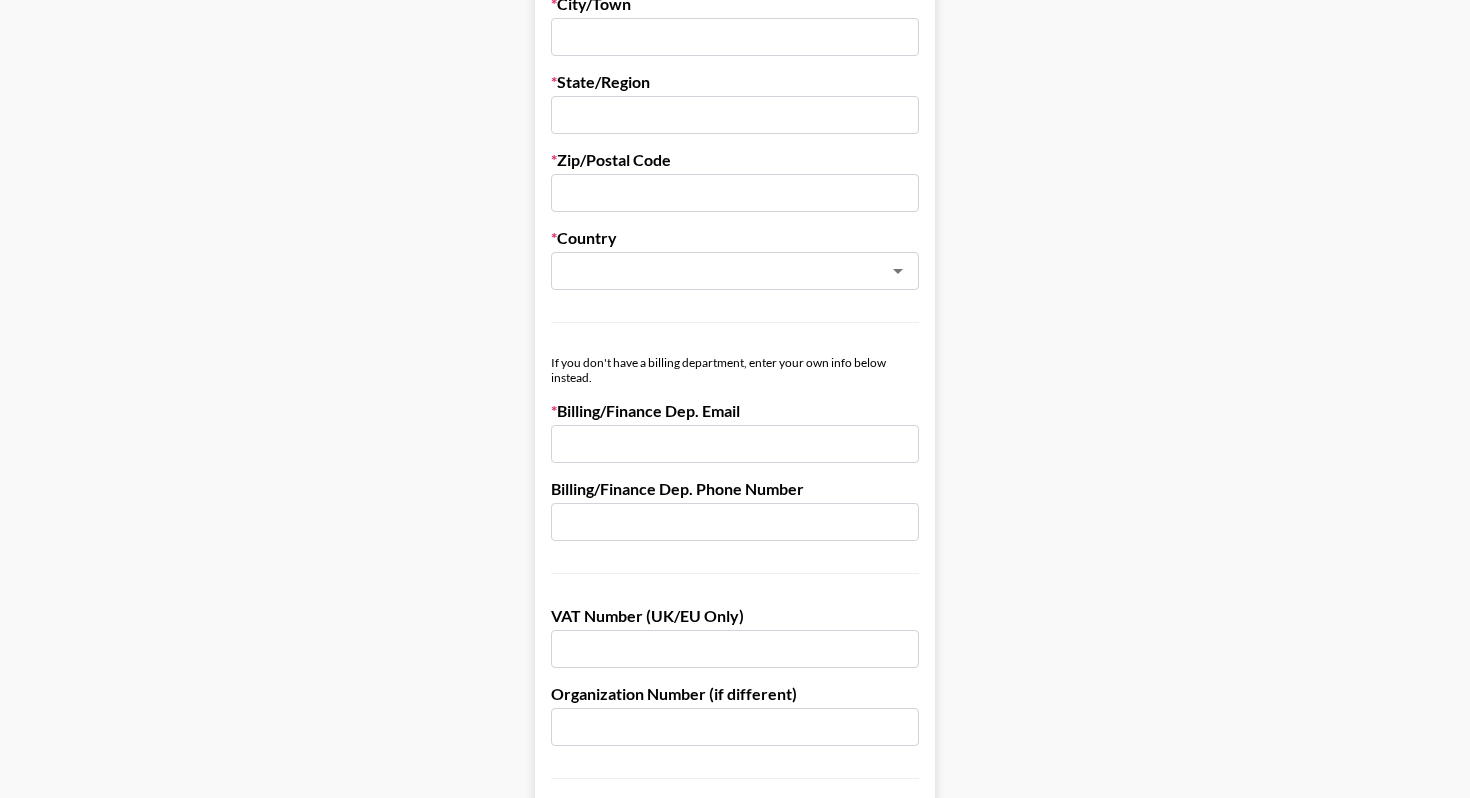 scroll, scrollTop: 801, scrollLeft: 0, axis: vertical 